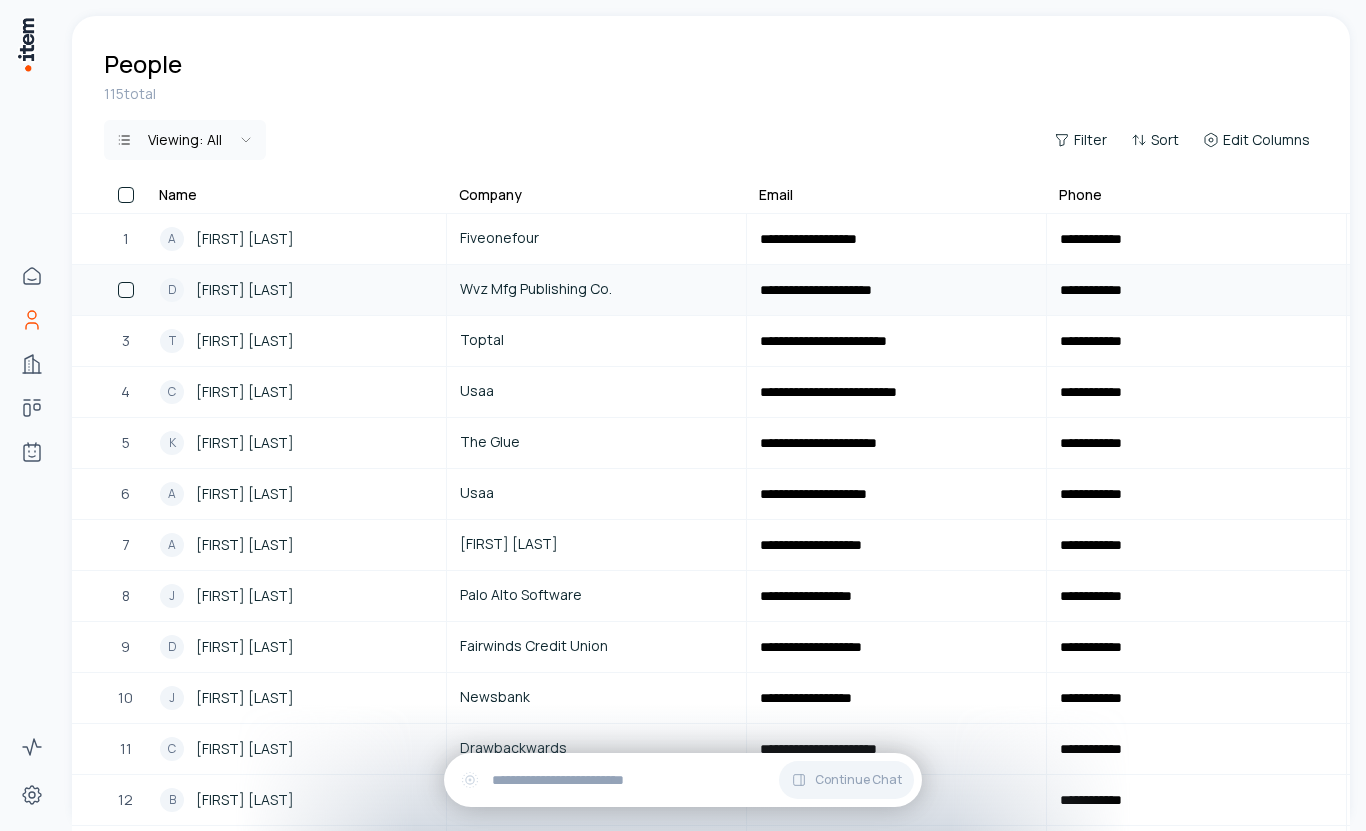 scroll, scrollTop: 0, scrollLeft: 0, axis: both 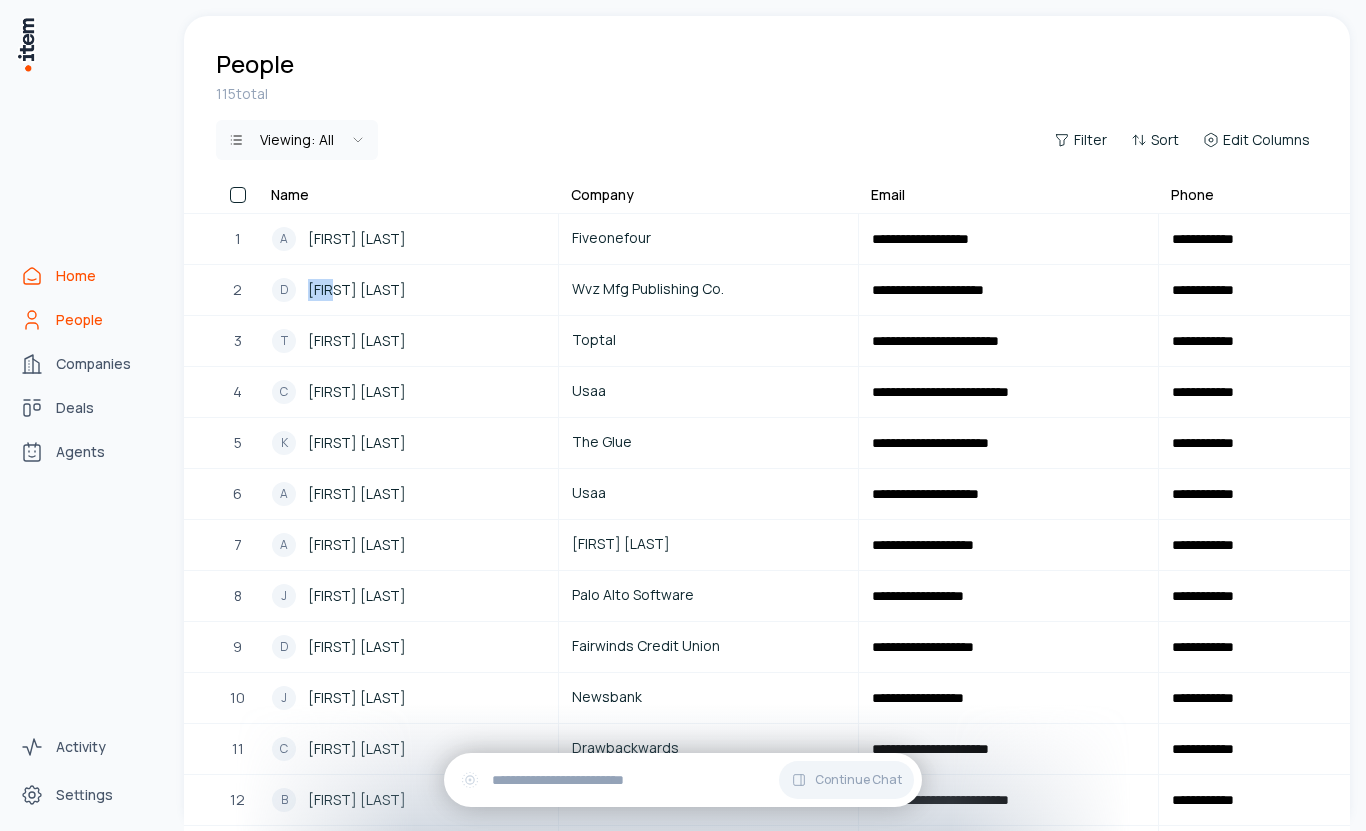 click on "Home" at bounding box center (76, 276) 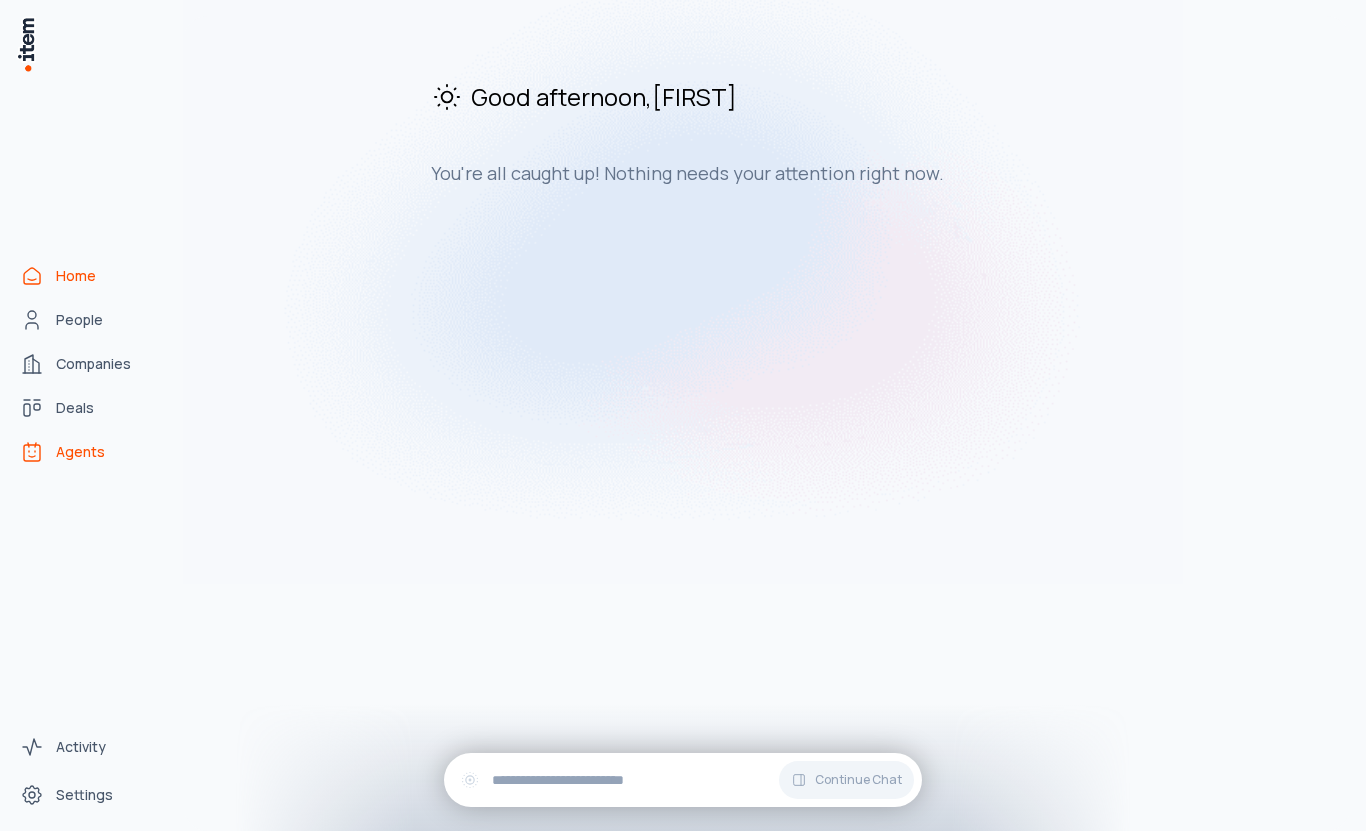 click on "Agents" at bounding box center (80, 452) 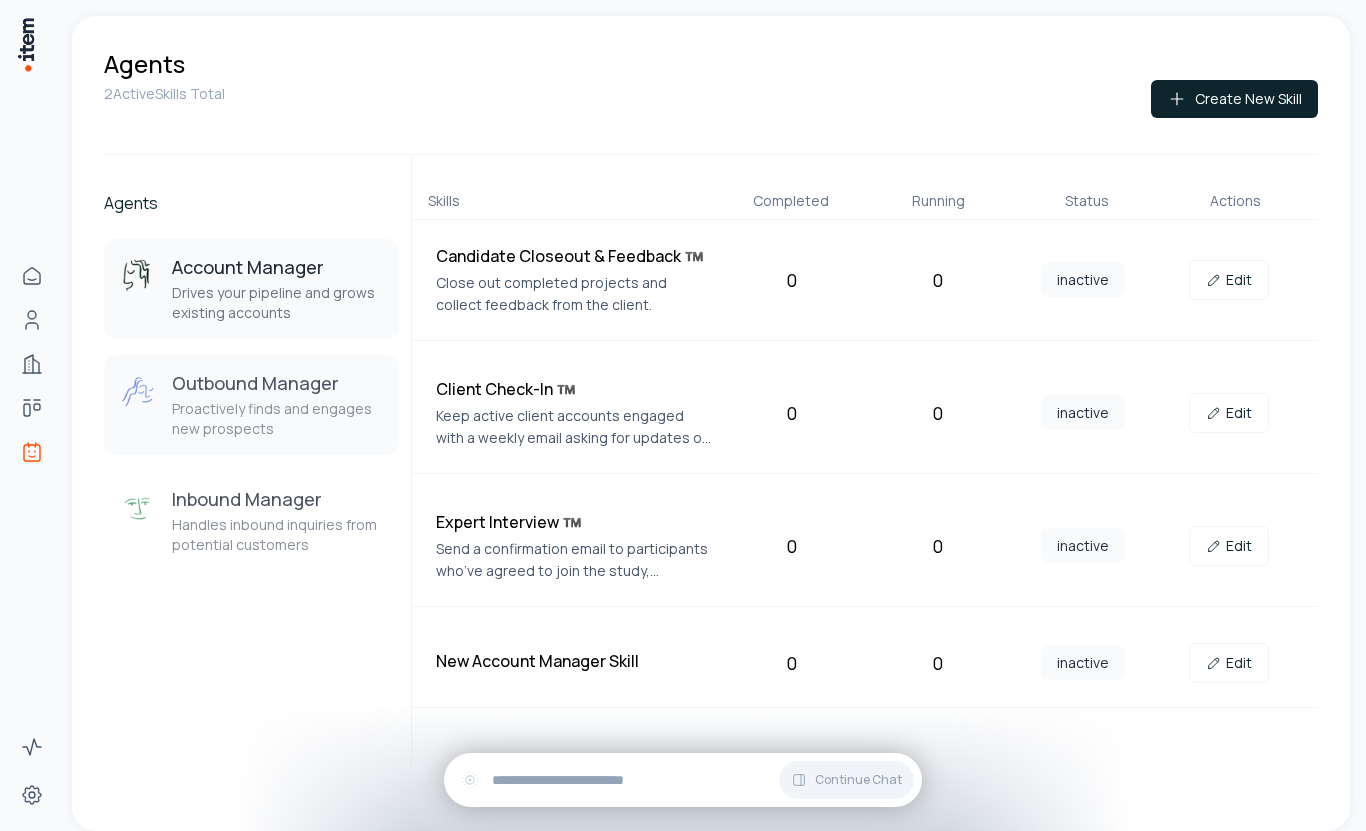 click on "Outbound Manager" at bounding box center (277, 383) 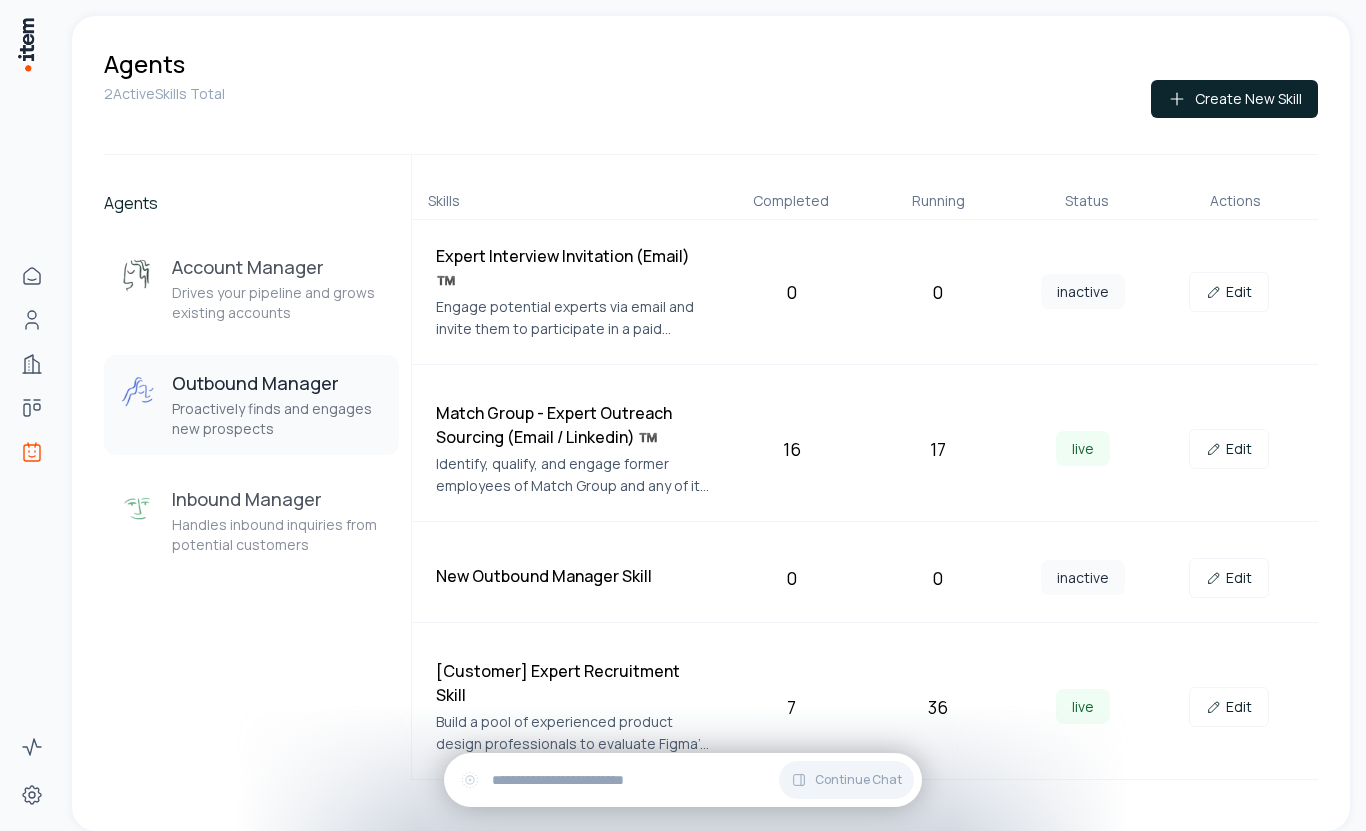 type 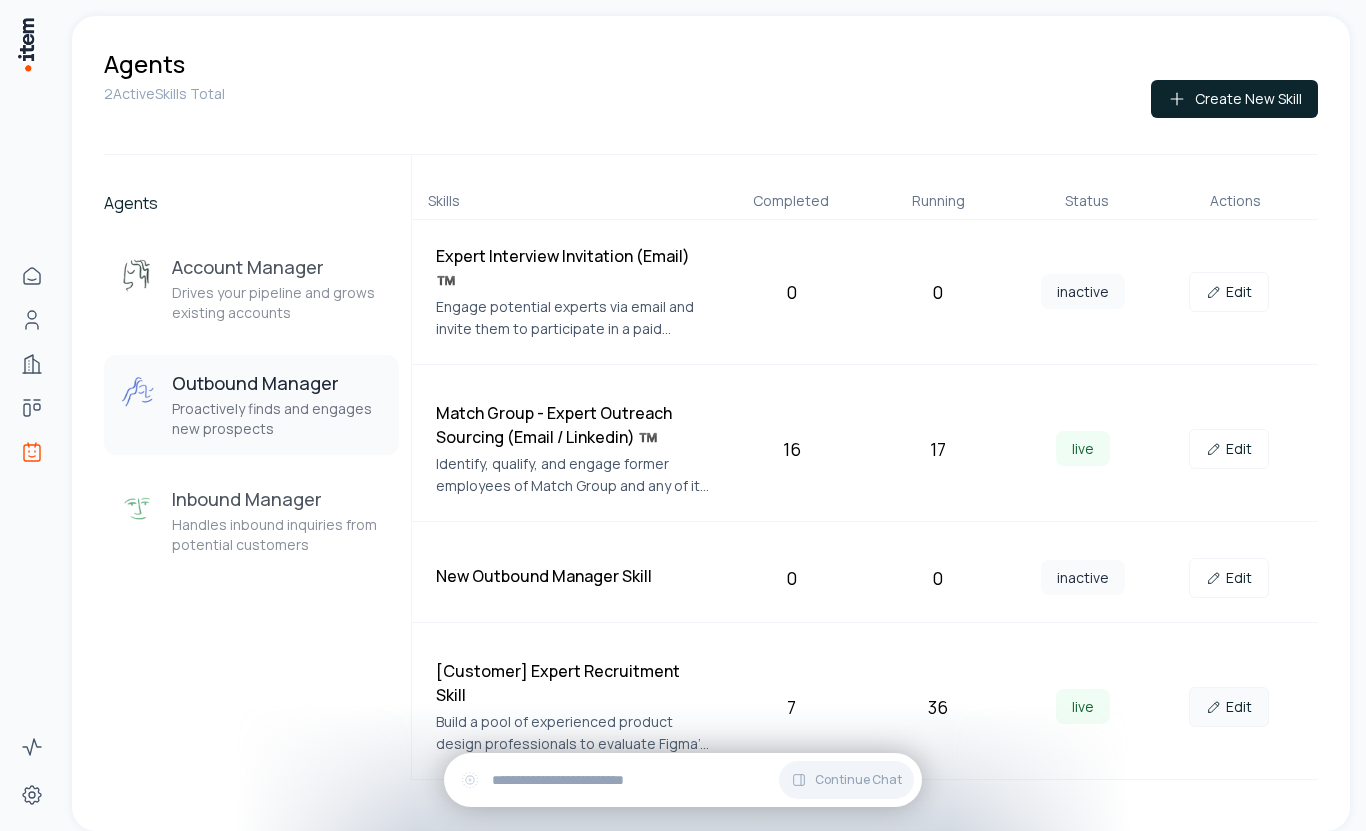 click on "Edit" at bounding box center (1229, 707) 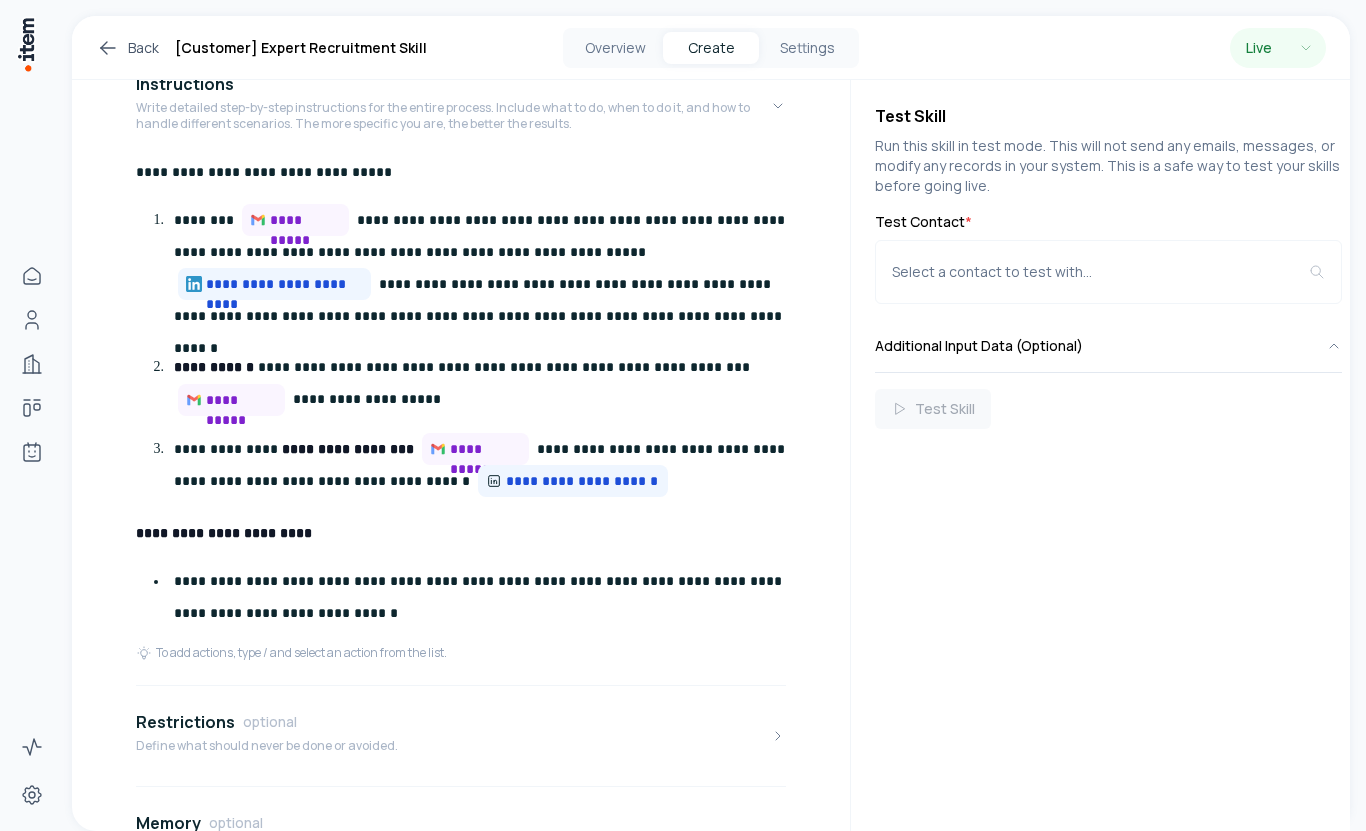 scroll, scrollTop: 519, scrollLeft: 0, axis: vertical 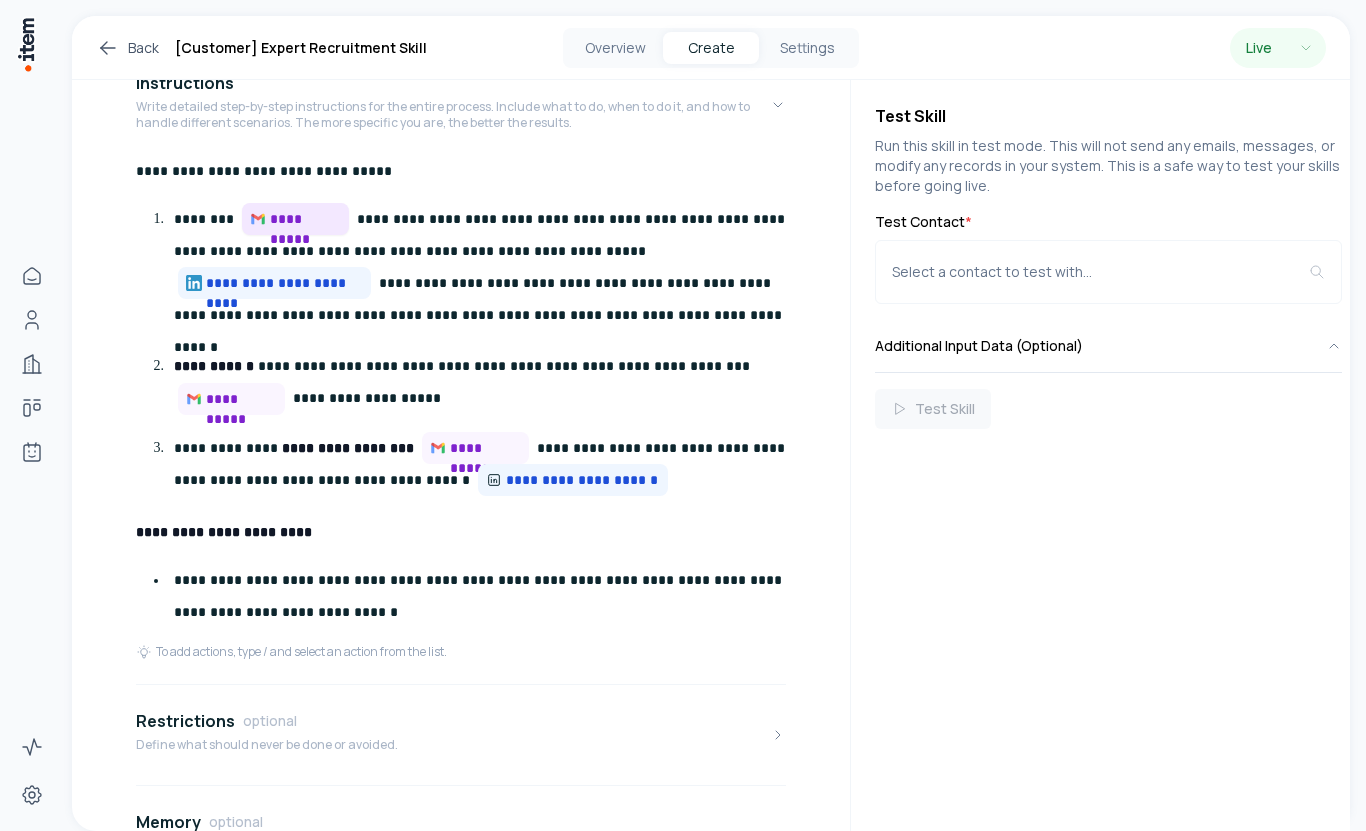 click on "**********" at bounding box center (305, 219) 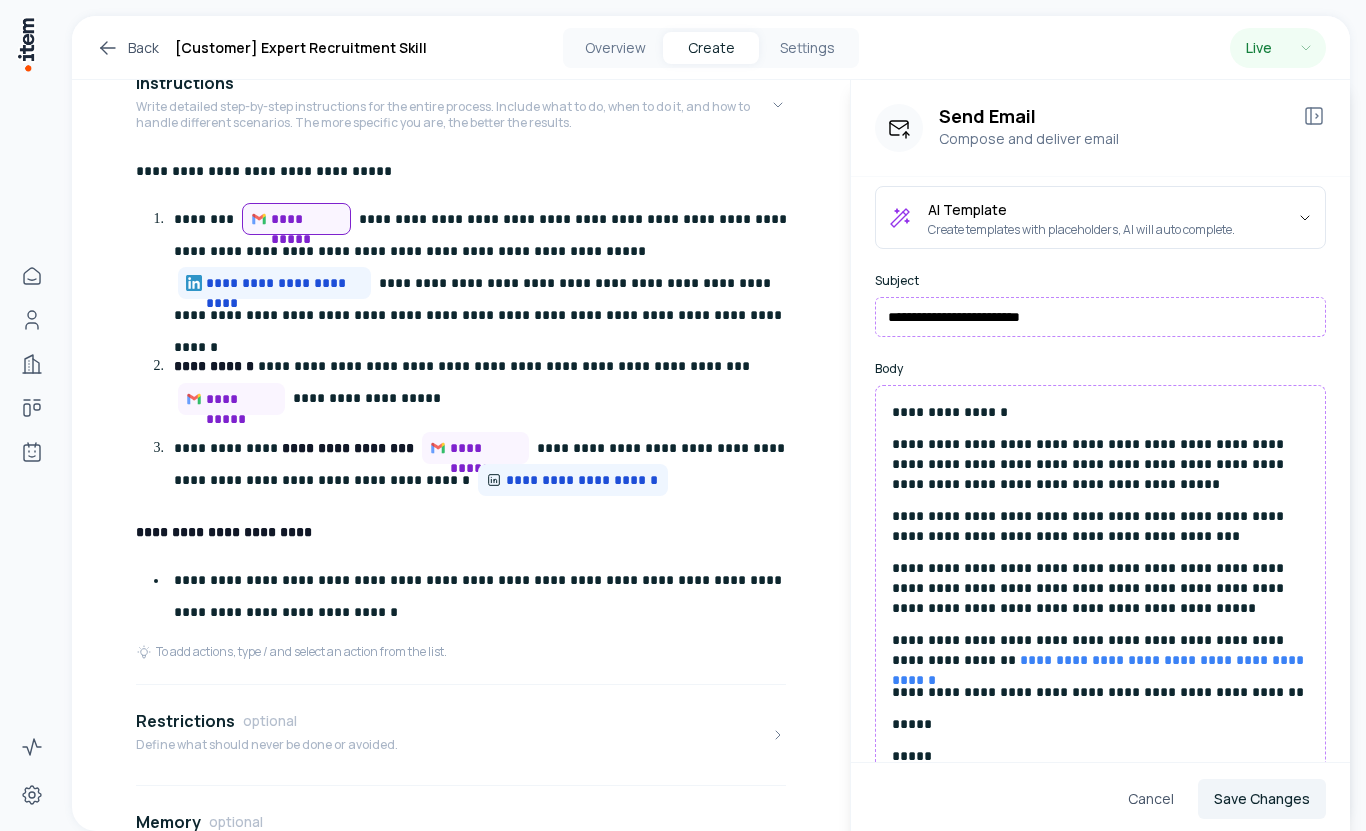 scroll, scrollTop: 323, scrollLeft: 0, axis: vertical 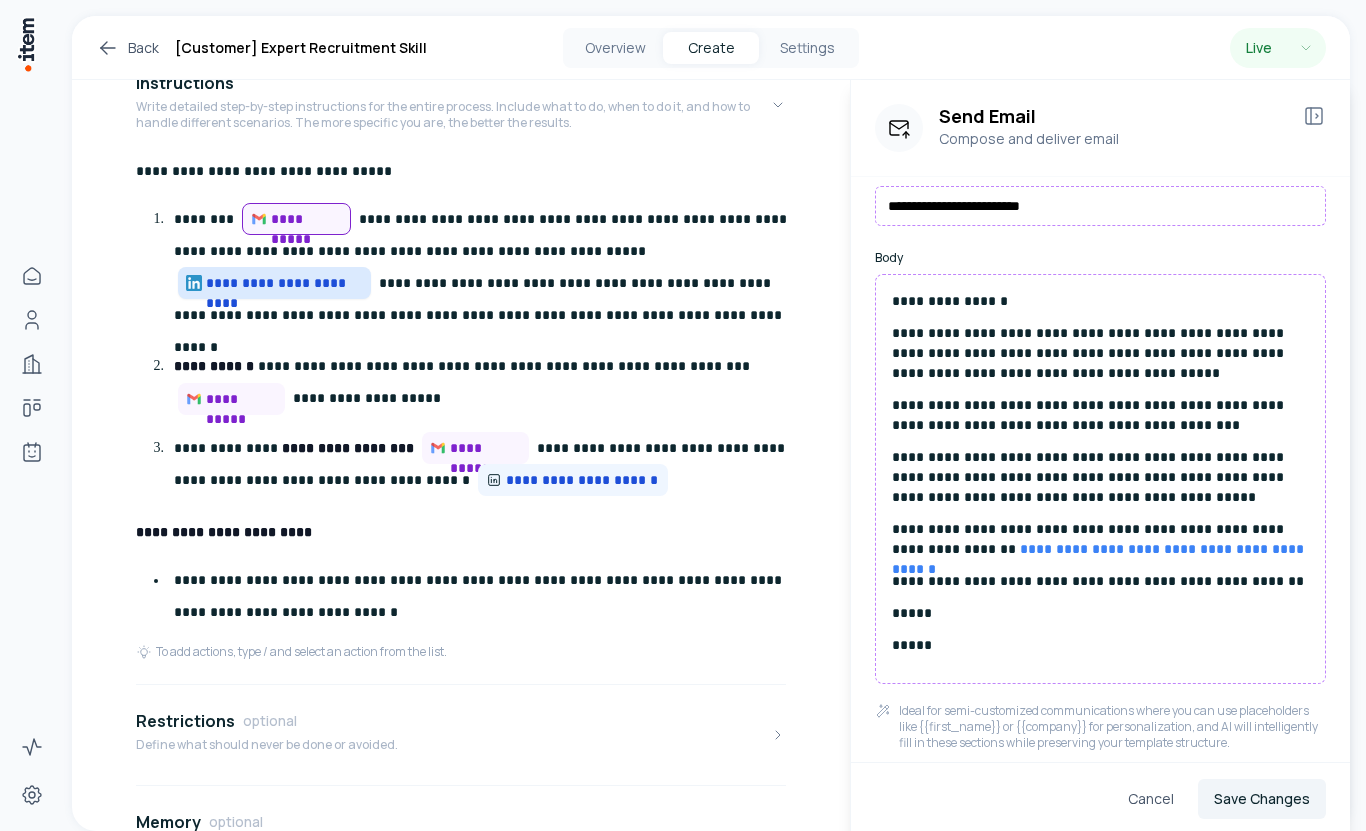 click on "**********" at bounding box center (284, 283) 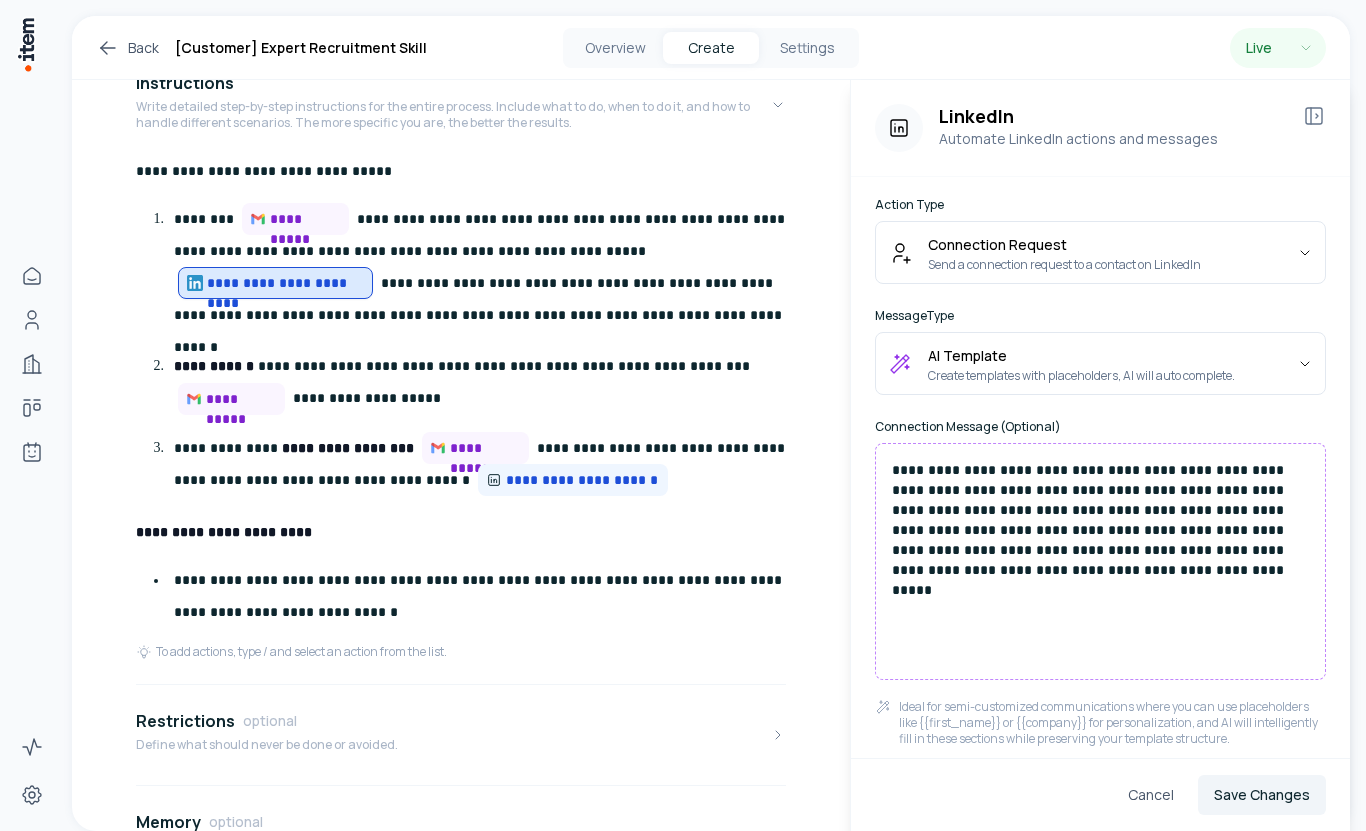 scroll, scrollTop: 92, scrollLeft: 0, axis: vertical 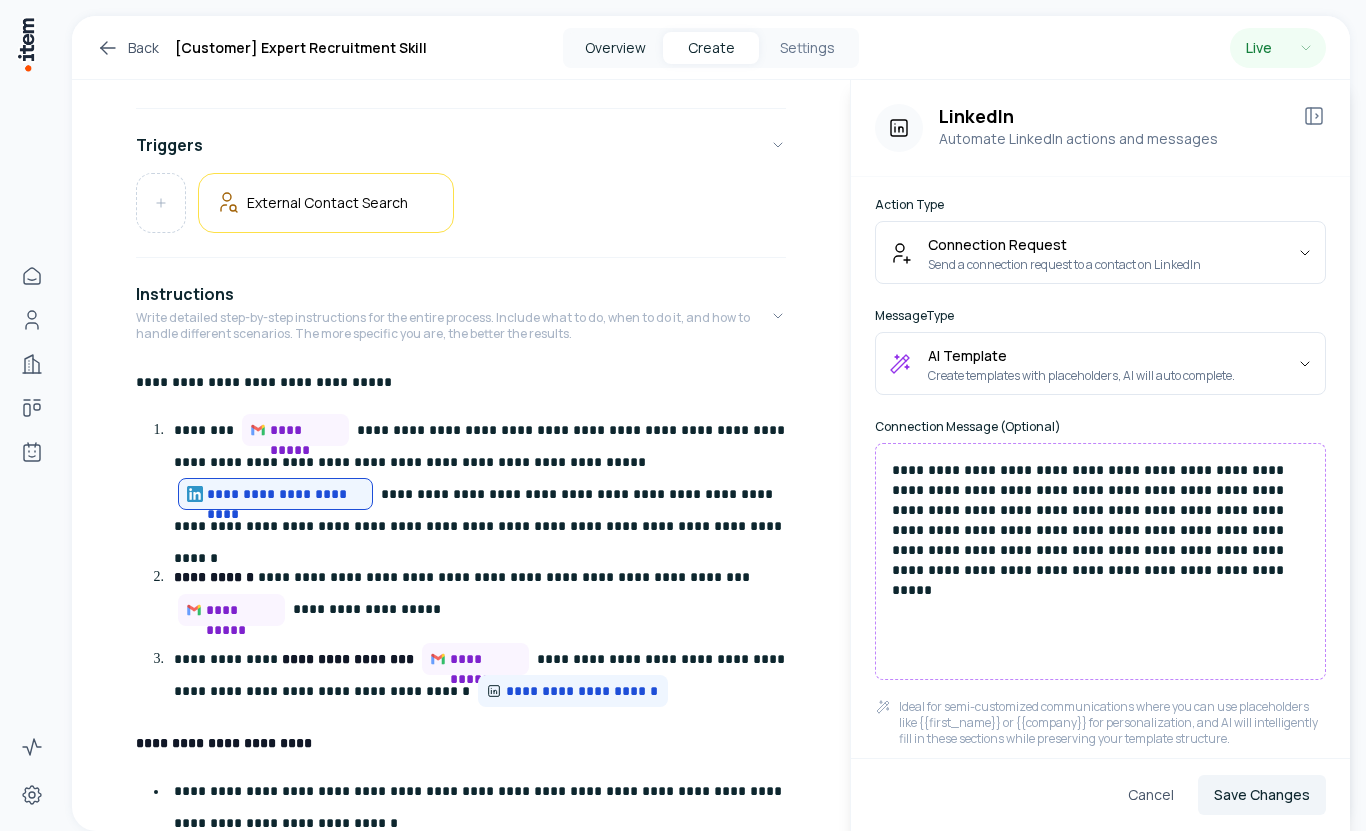 click on "Overview" at bounding box center (615, 48) 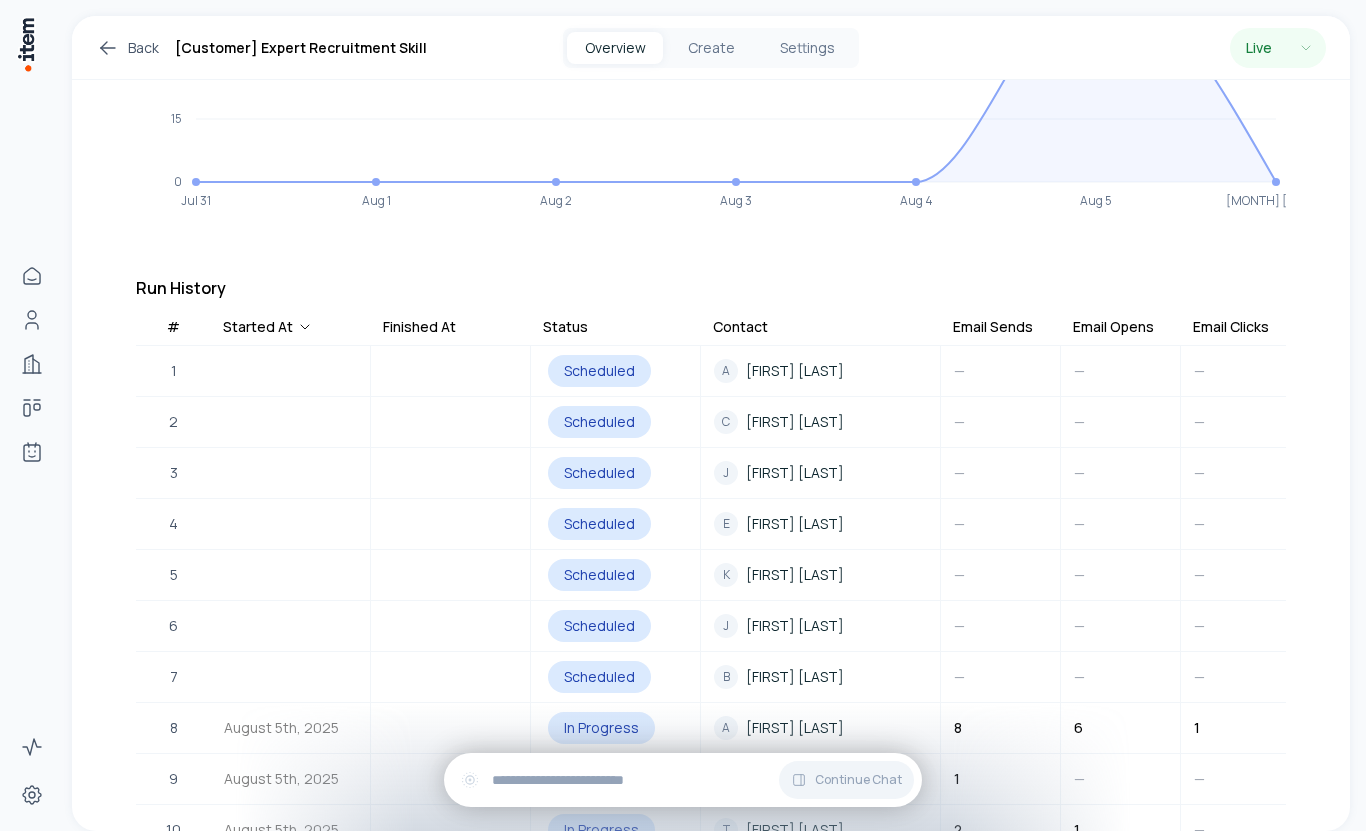 scroll, scrollTop: 353, scrollLeft: 0, axis: vertical 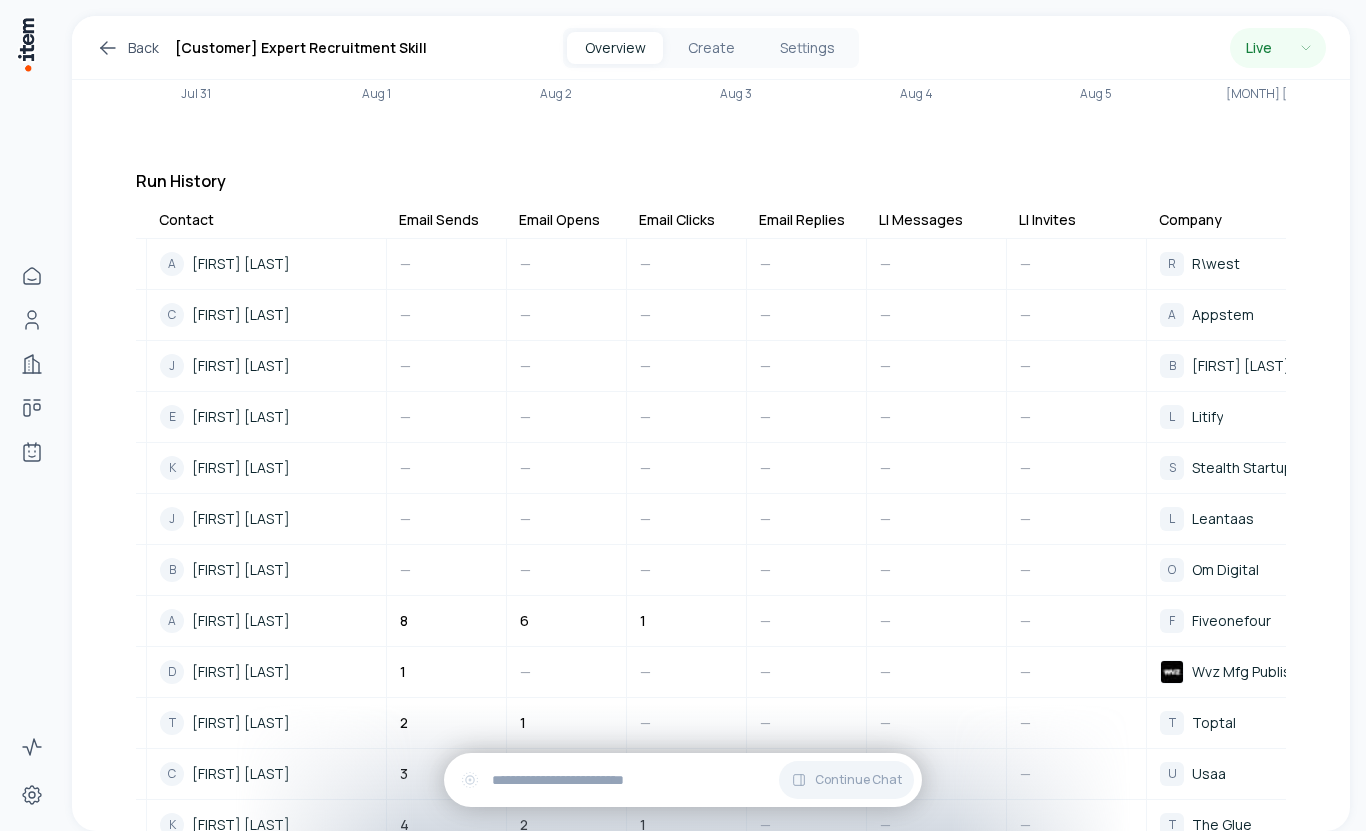 click on "Email Clicks" at bounding box center [677, 220] 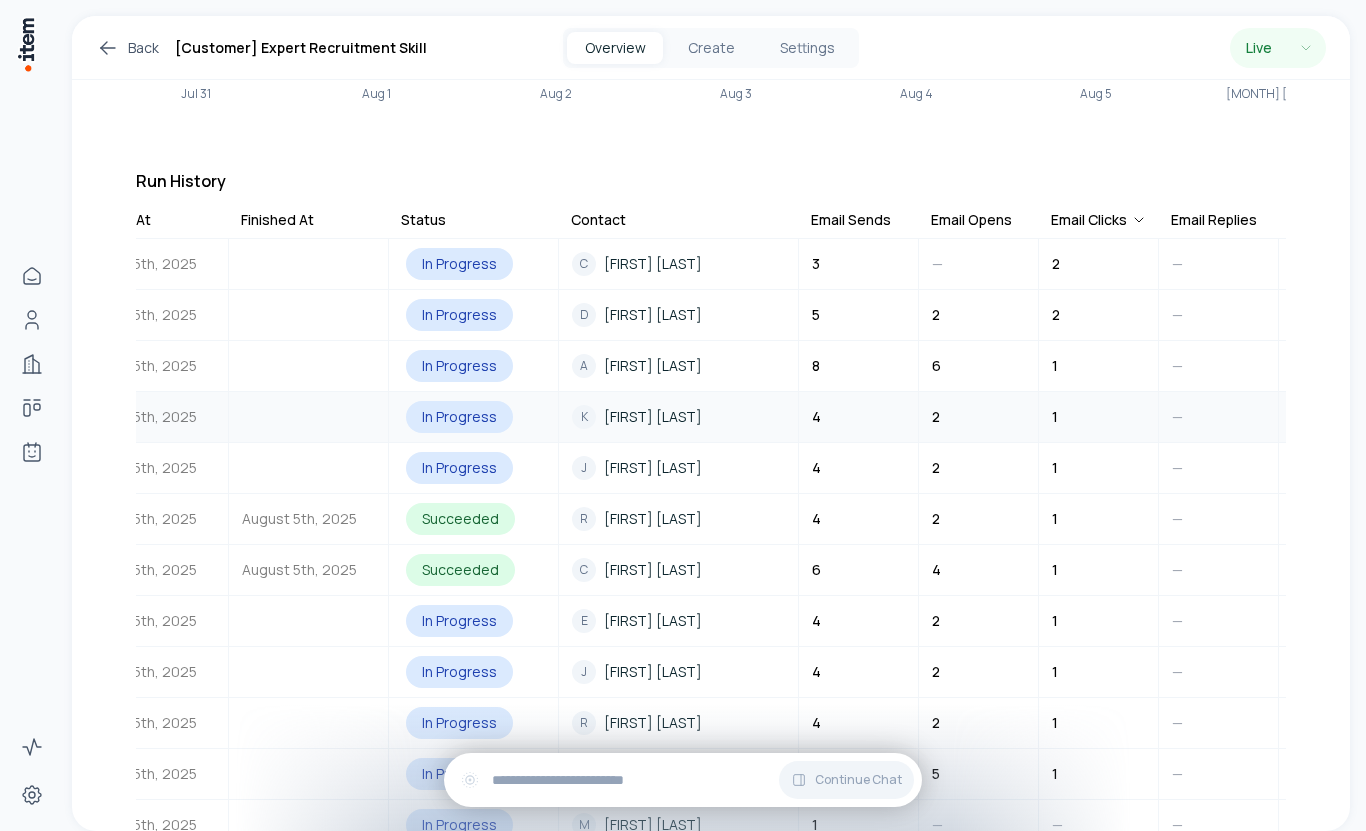 scroll, scrollTop: 0, scrollLeft: 0, axis: both 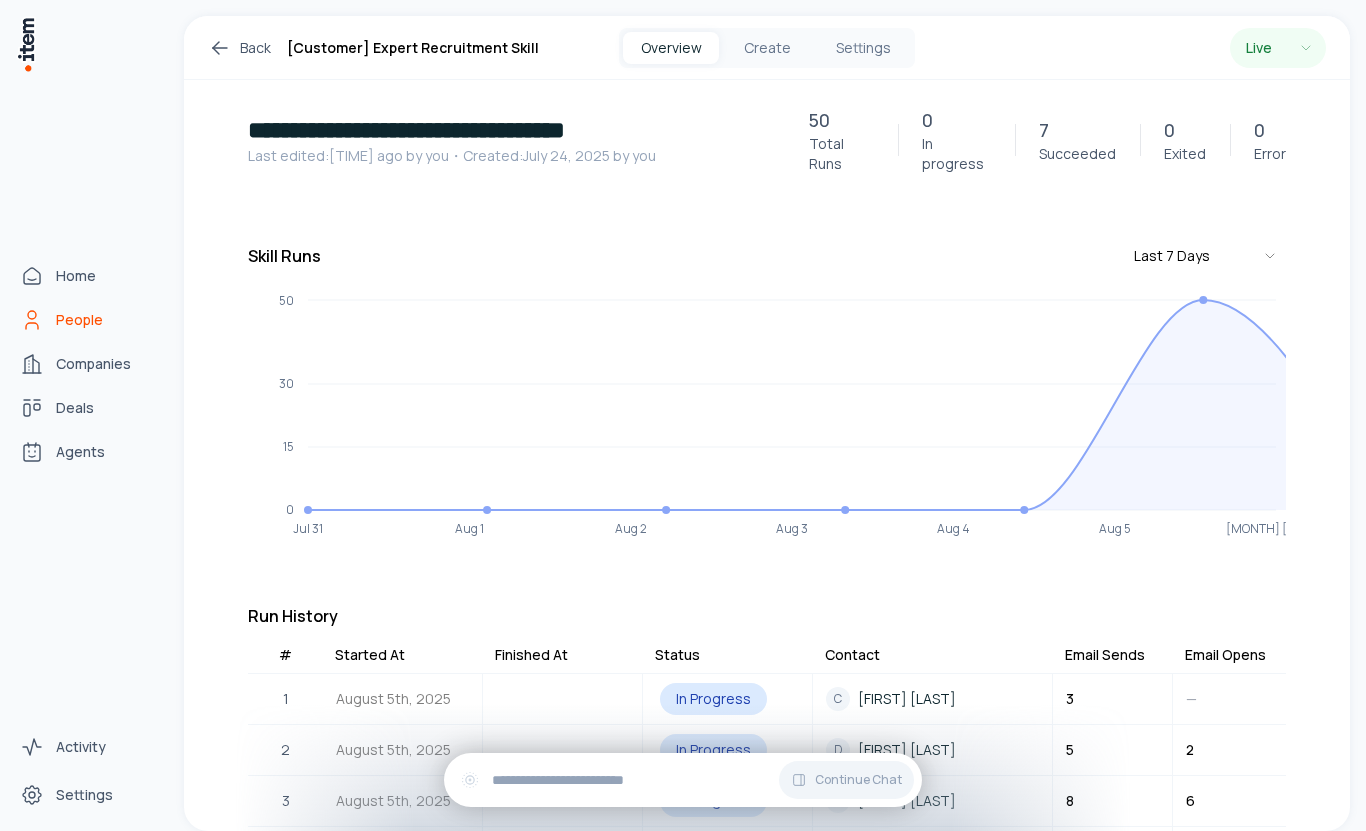 click 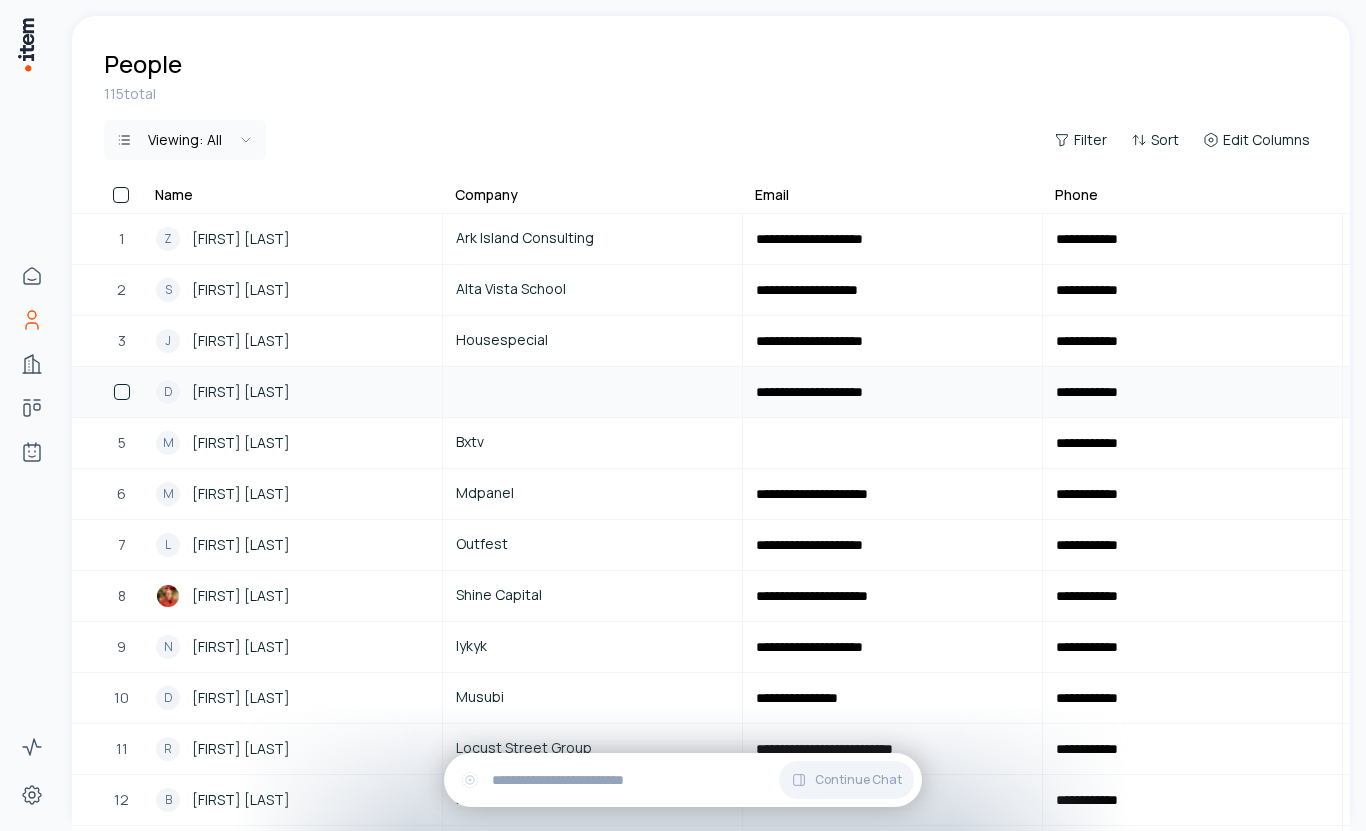 scroll, scrollTop: 0, scrollLeft: 0, axis: both 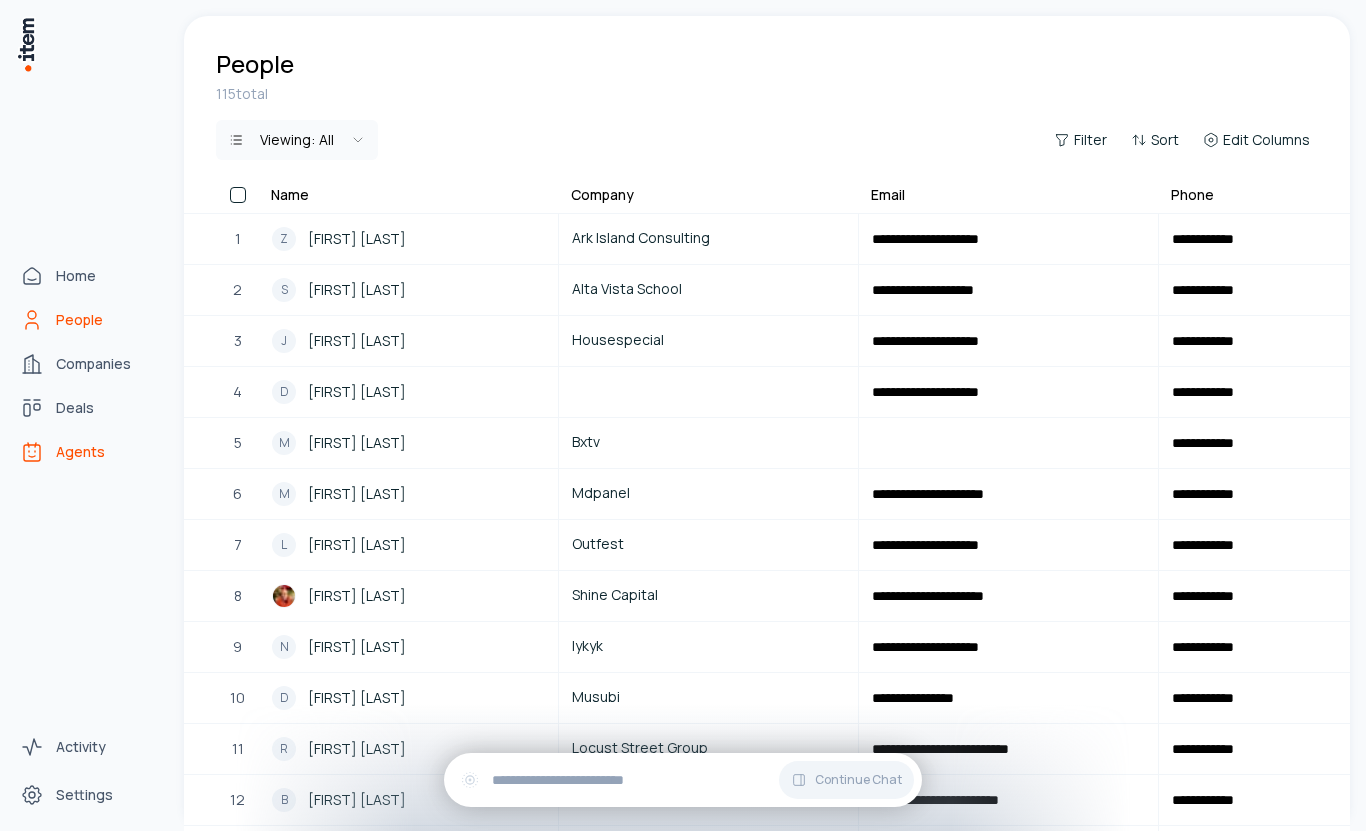 click on "Agents" at bounding box center [80, 452] 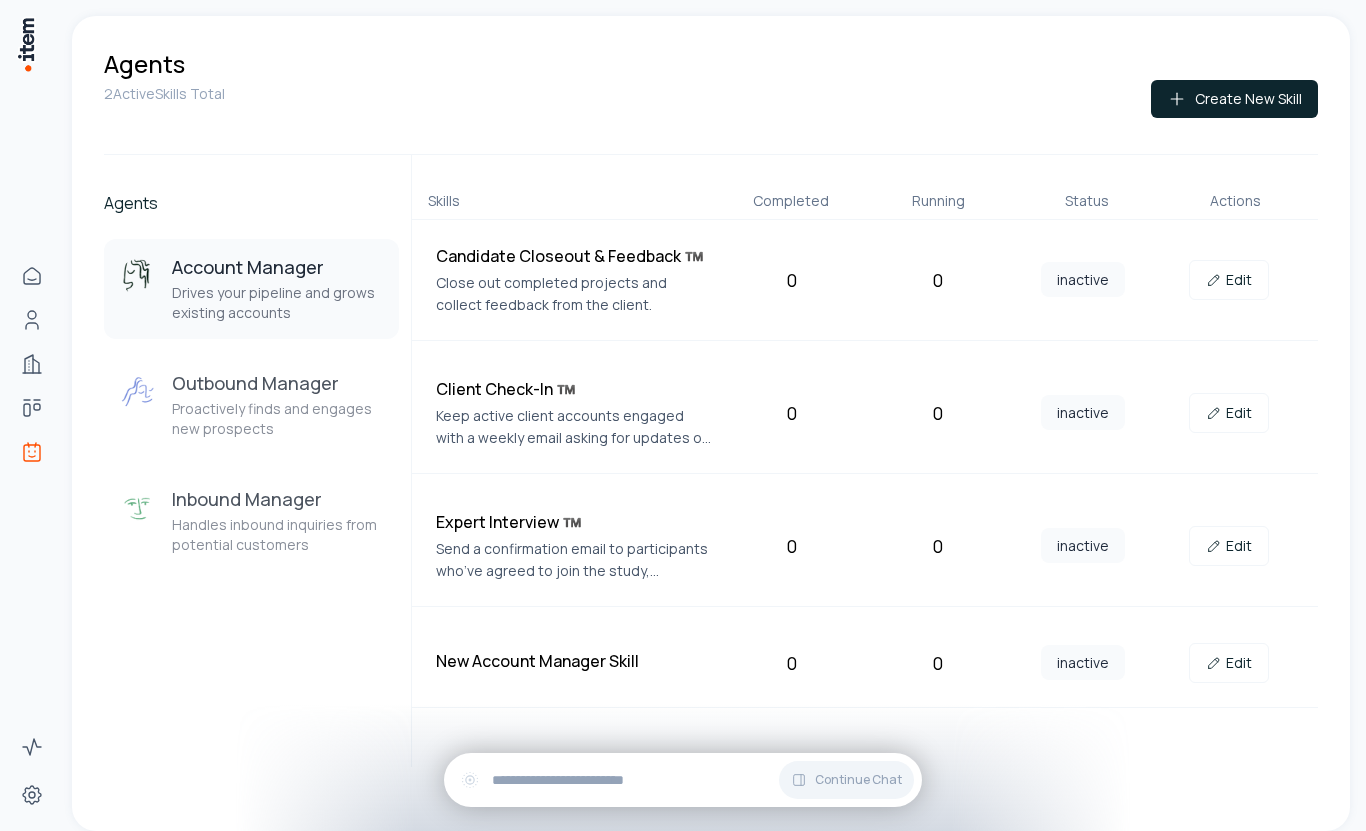 click on "Account Manager Drives your pipeline and grows existing accounts Outbound Manager Proactively finds and engages new prospects Inbound Manager Handles inbound inquiries from potential customers" at bounding box center (251, 405) 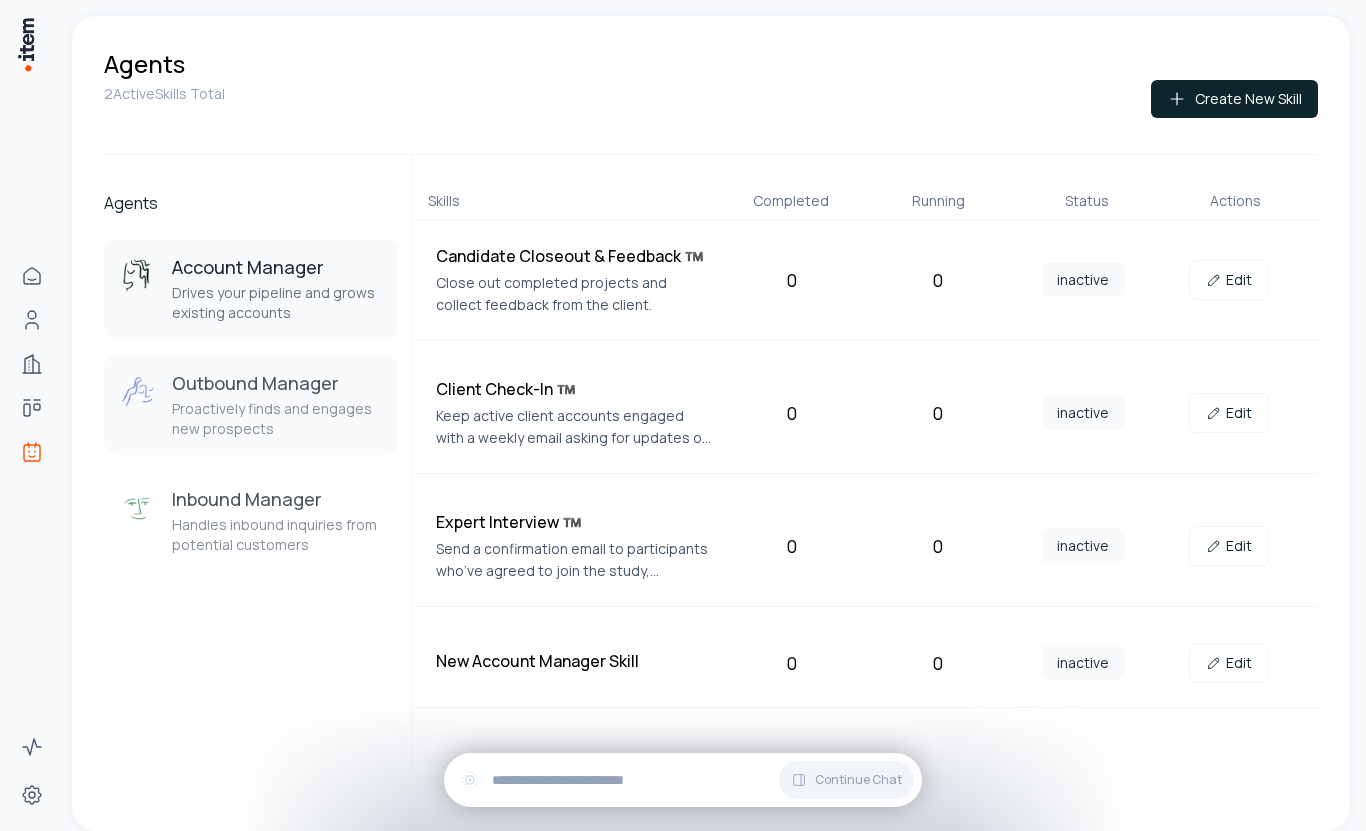 click on "Proactively finds and engages new prospects" at bounding box center (277, 419) 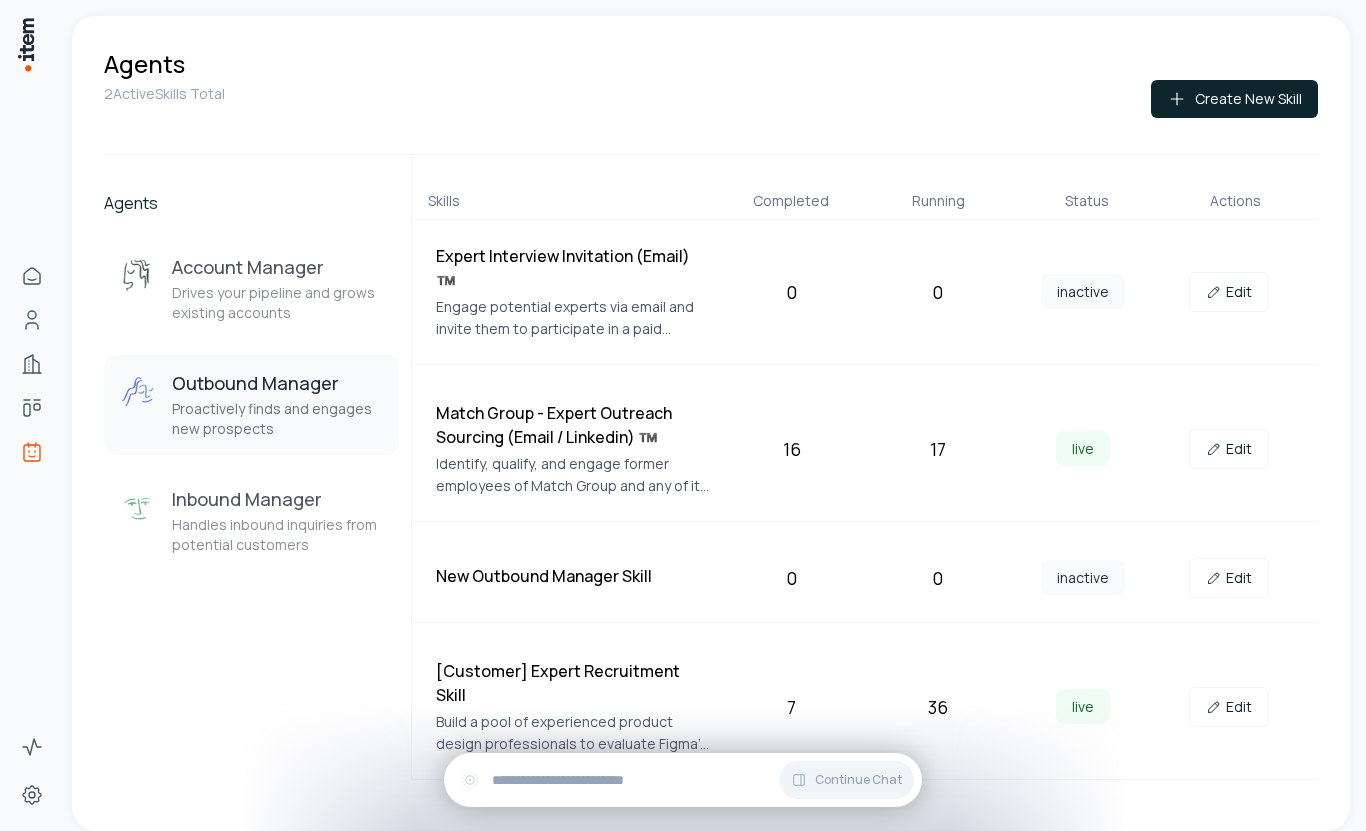 click on "[Customer] Expert Recruitment Skill" at bounding box center [574, 683] 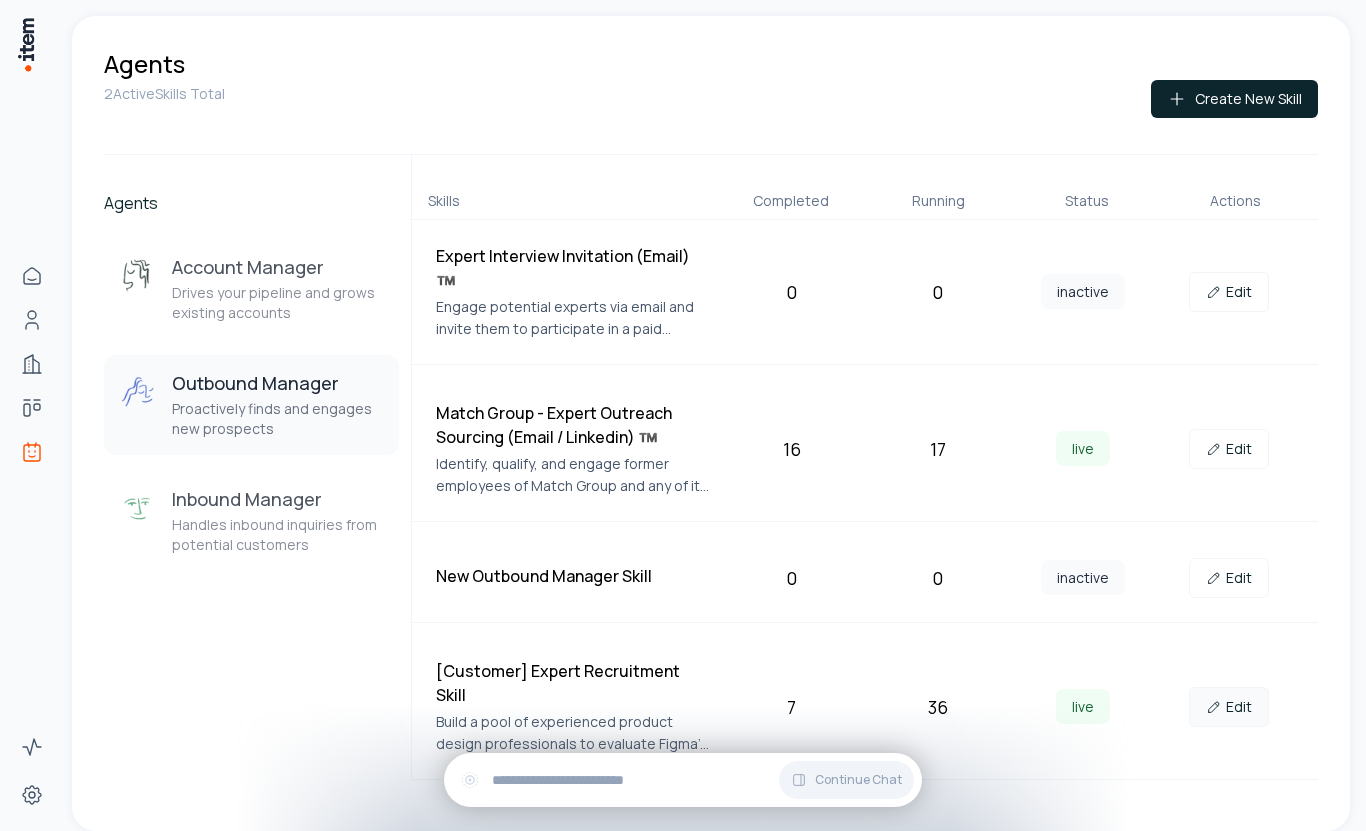click on "Edit" at bounding box center [1229, 707] 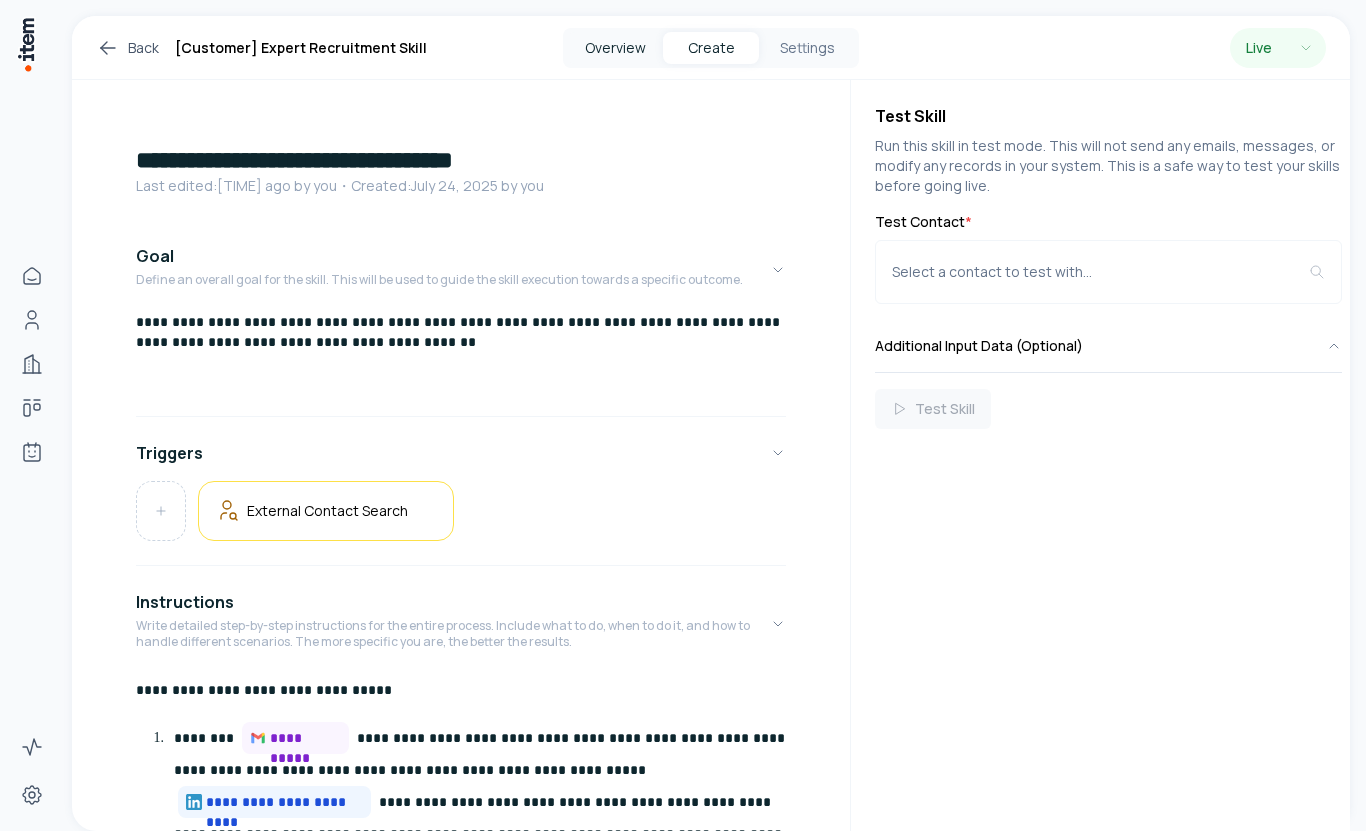 click on "Overview" at bounding box center (615, 48) 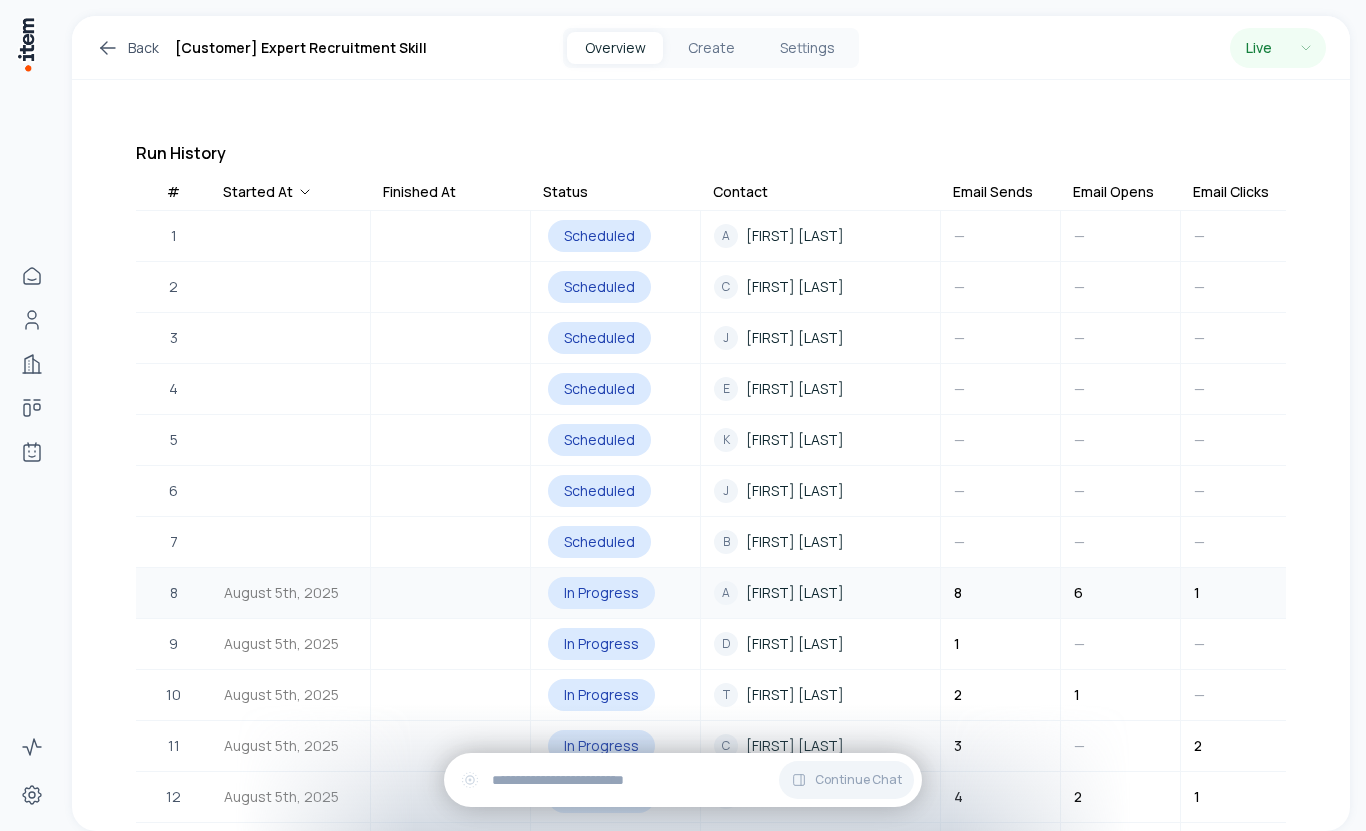 scroll, scrollTop: 383, scrollLeft: 0, axis: vertical 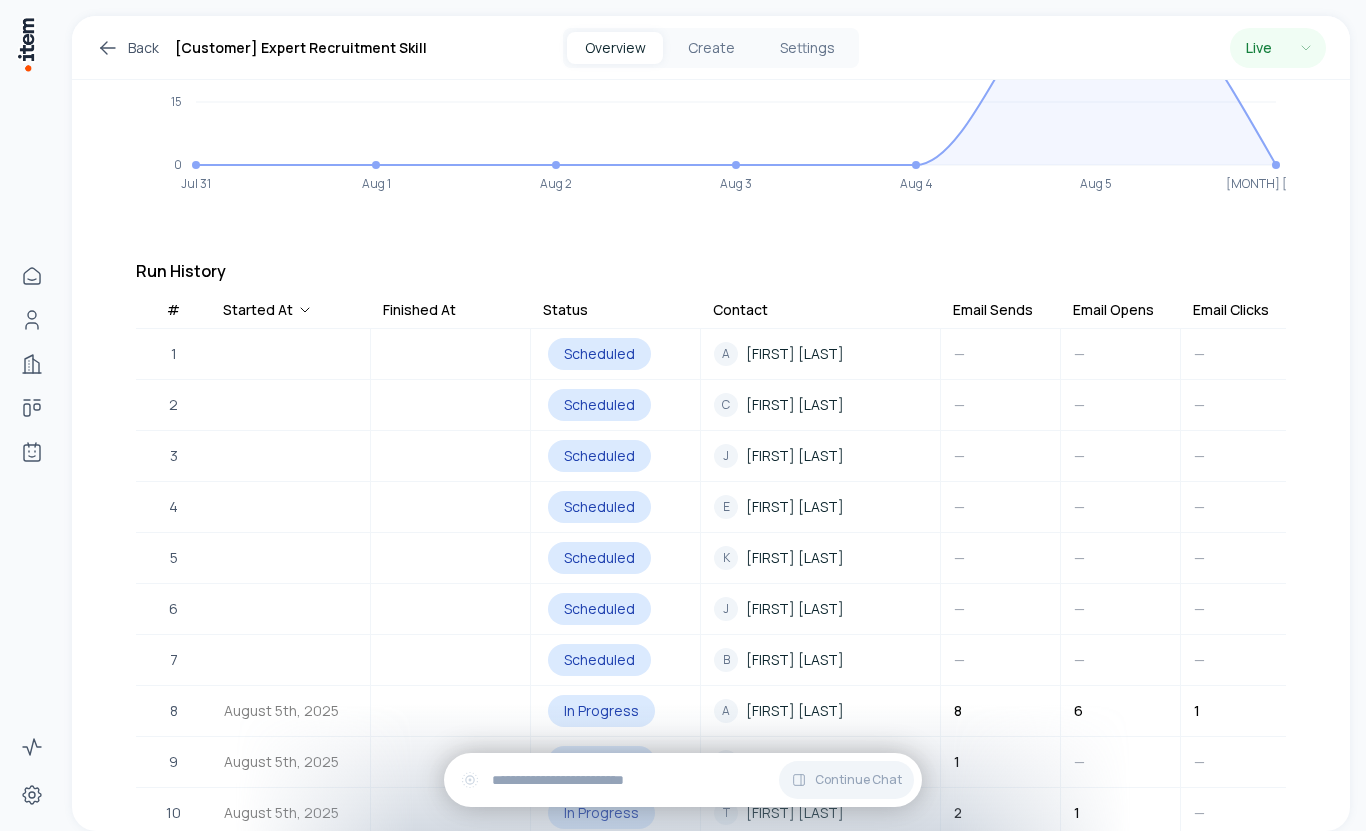 click on "Email Sends" at bounding box center [993, 310] 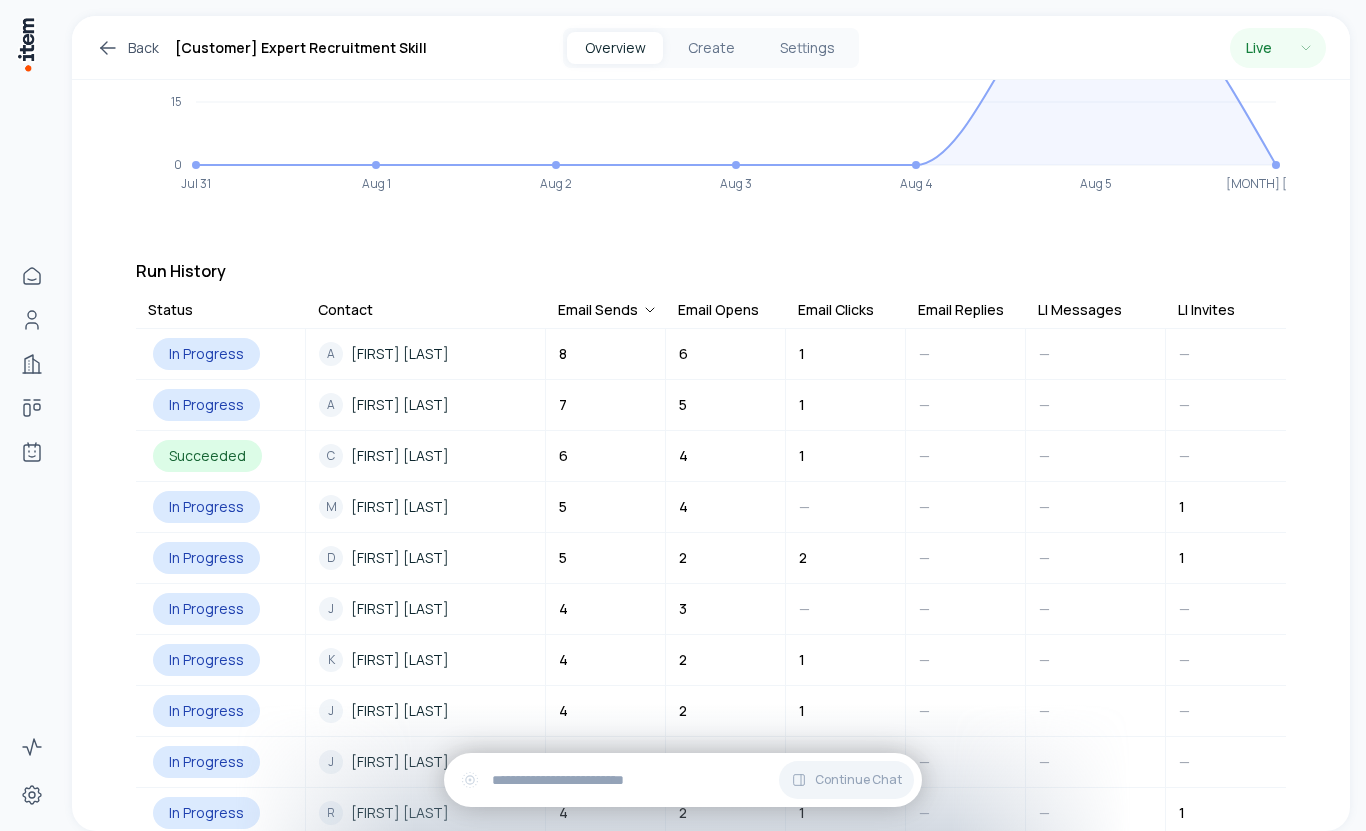 scroll, scrollTop: 0, scrollLeft: 655, axis: horizontal 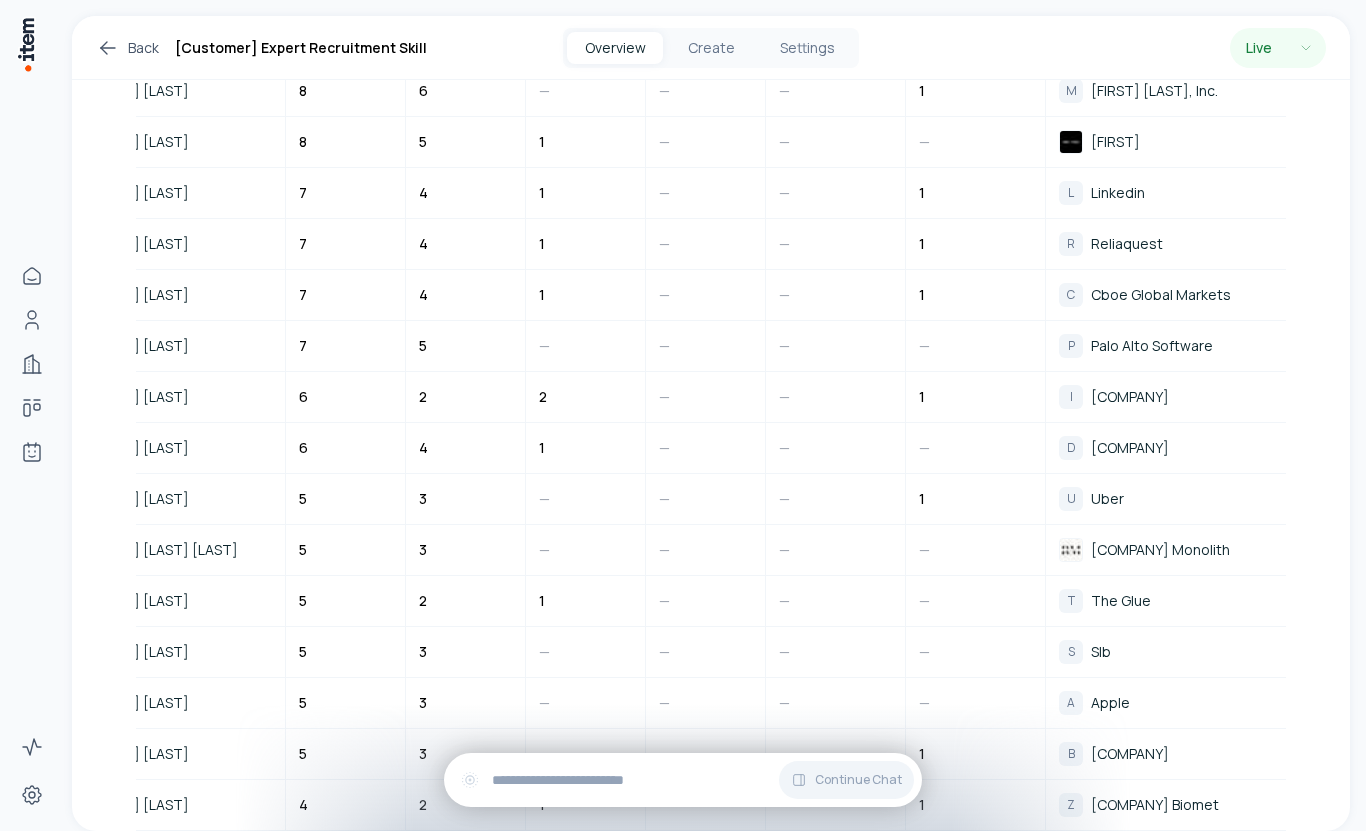 click 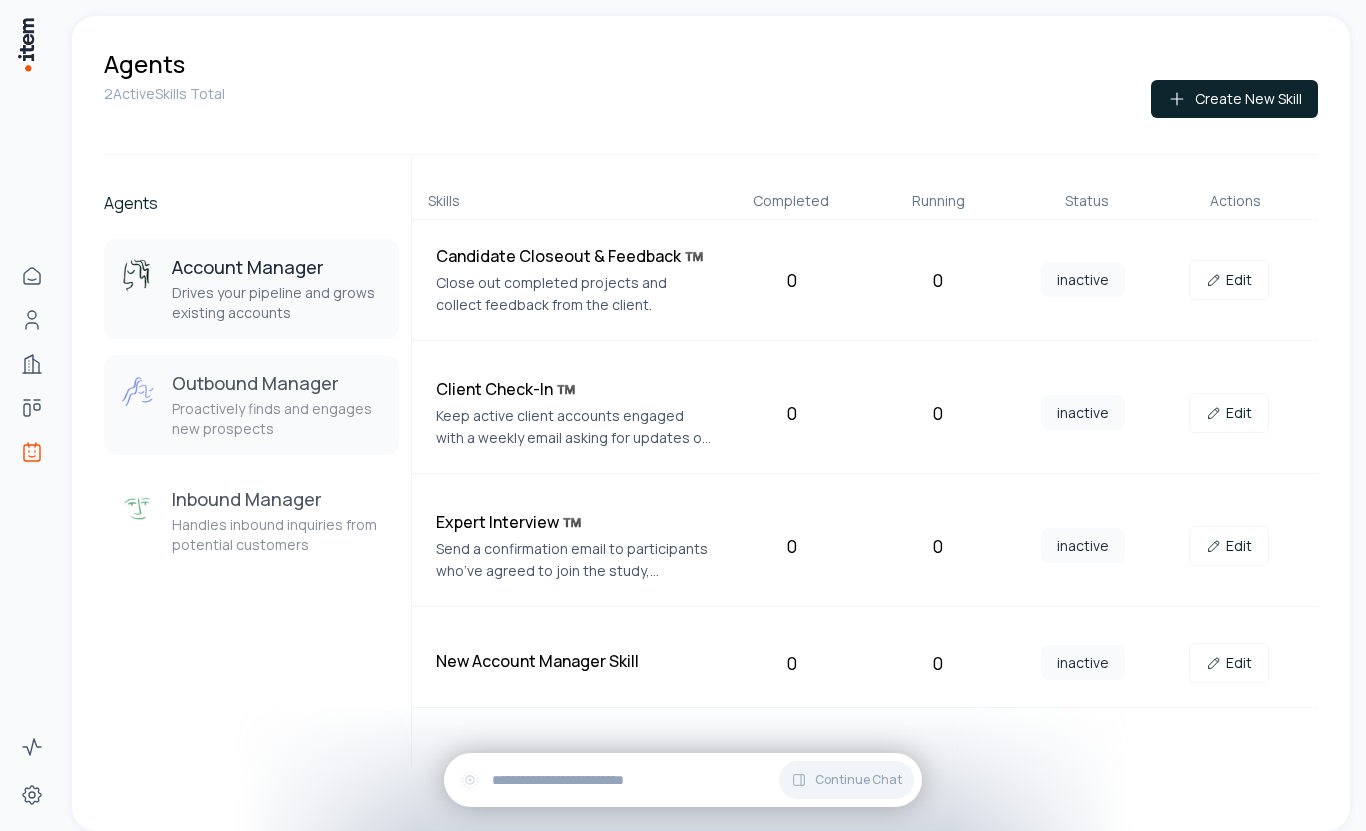click on "Proactively finds and engages new prospects" at bounding box center [277, 419] 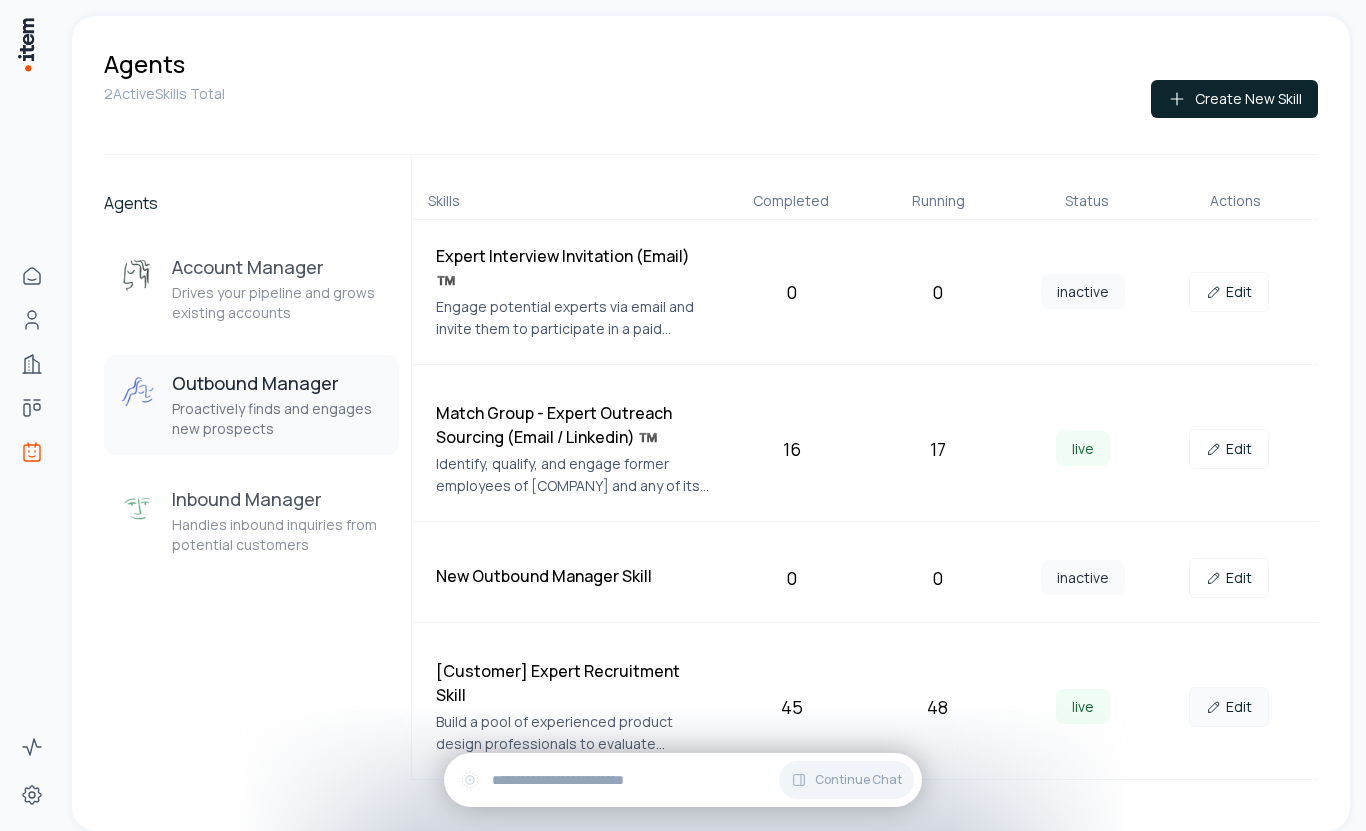 click on "Edit" at bounding box center (1229, 707) 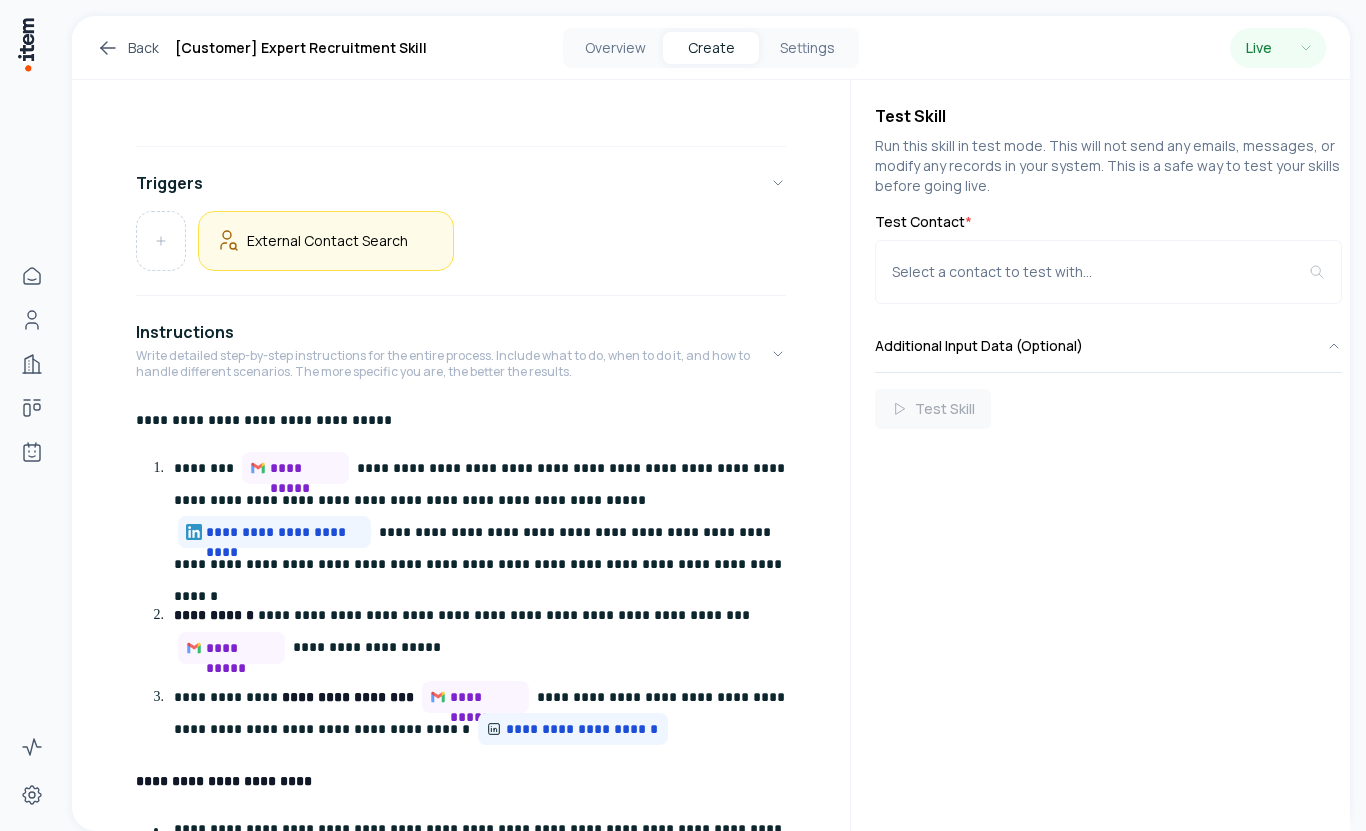 scroll, scrollTop: 386, scrollLeft: 0, axis: vertical 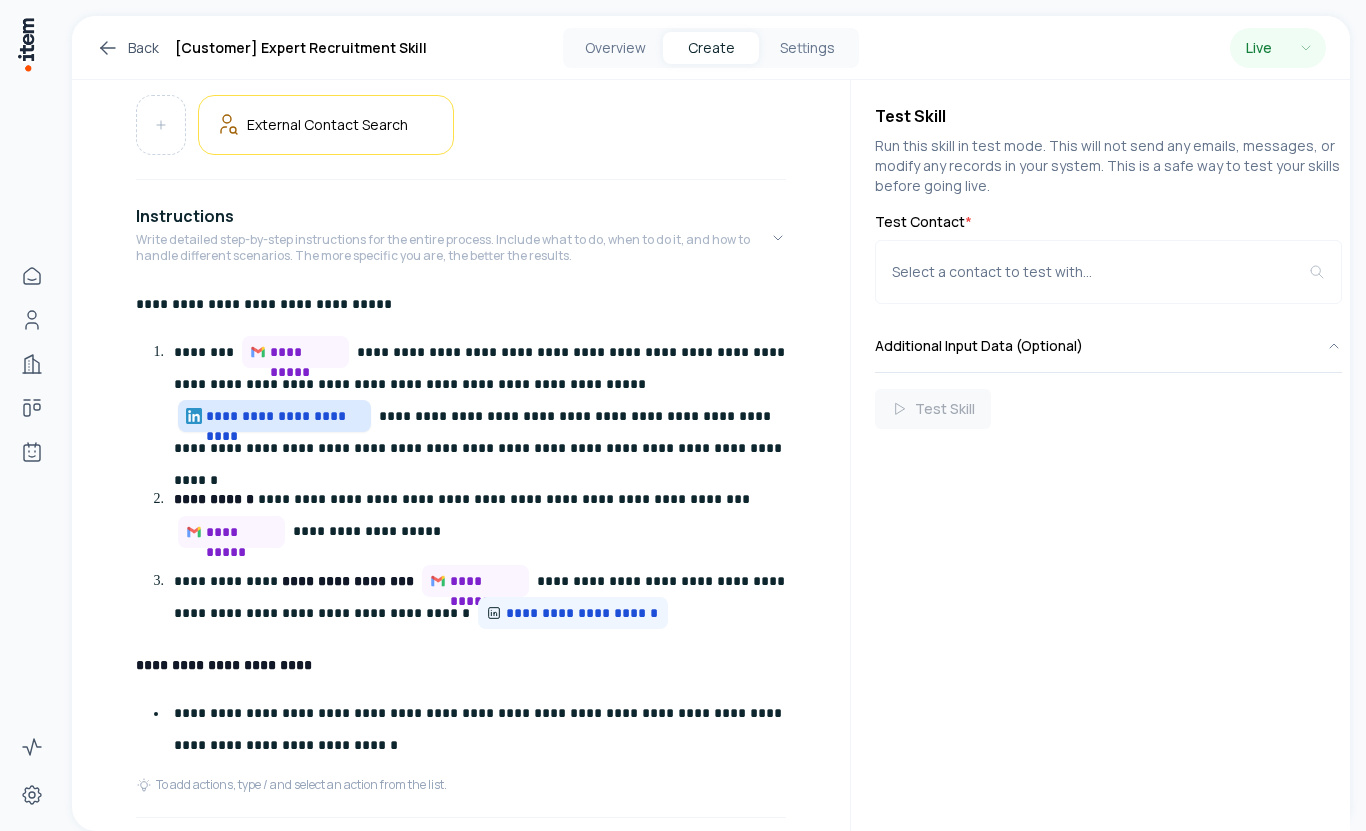 click on "**********" at bounding box center [274, 416] 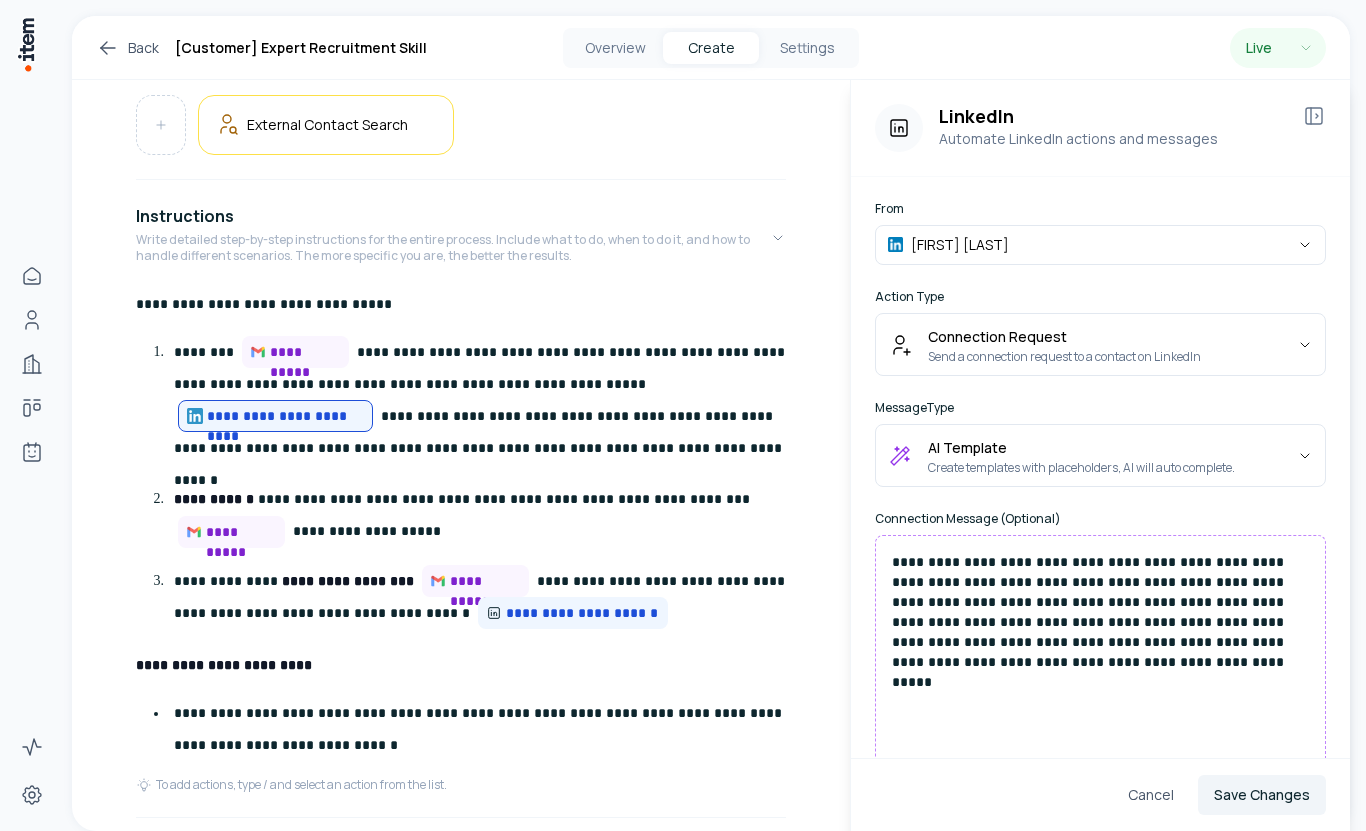 click on "**********" at bounding box center [1100, 612] 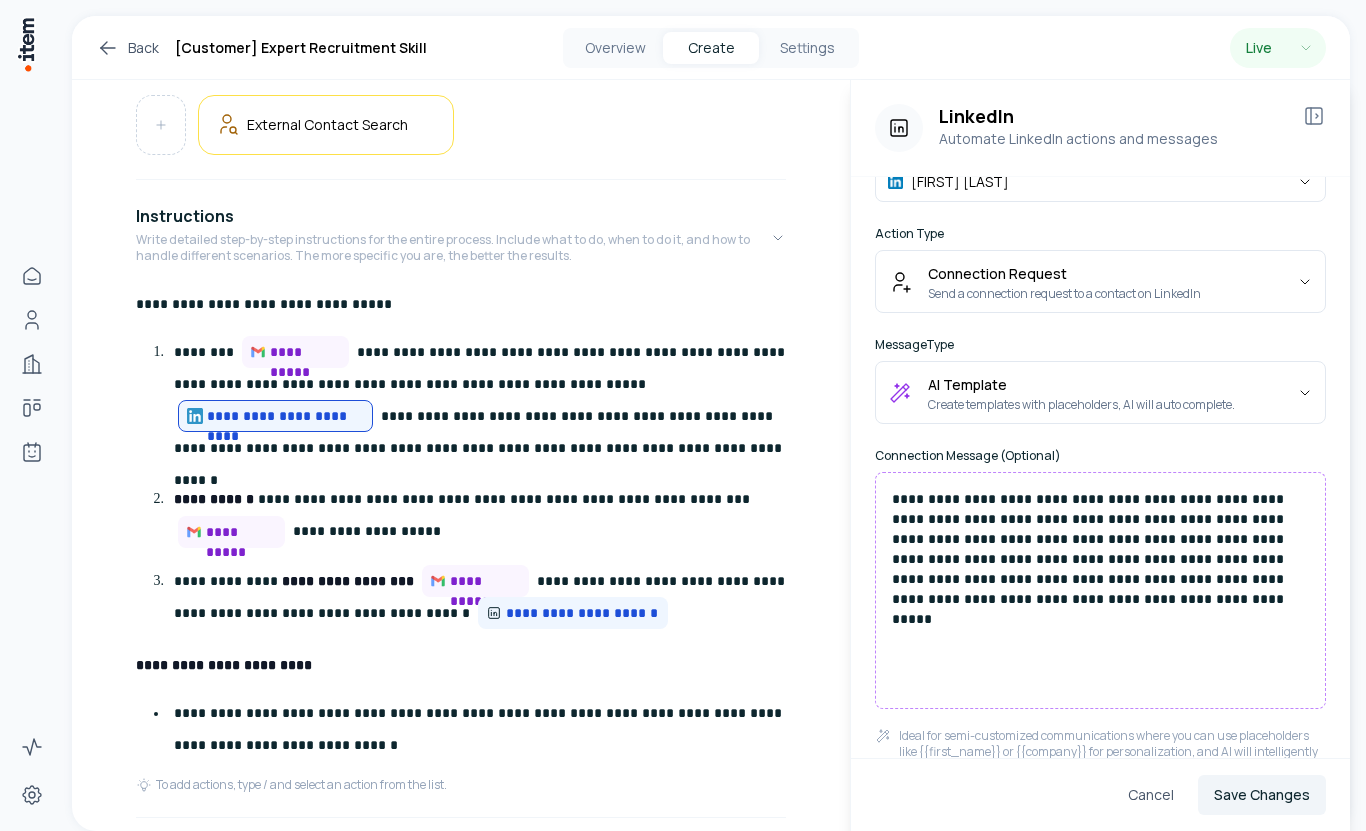 scroll, scrollTop: 92, scrollLeft: 0, axis: vertical 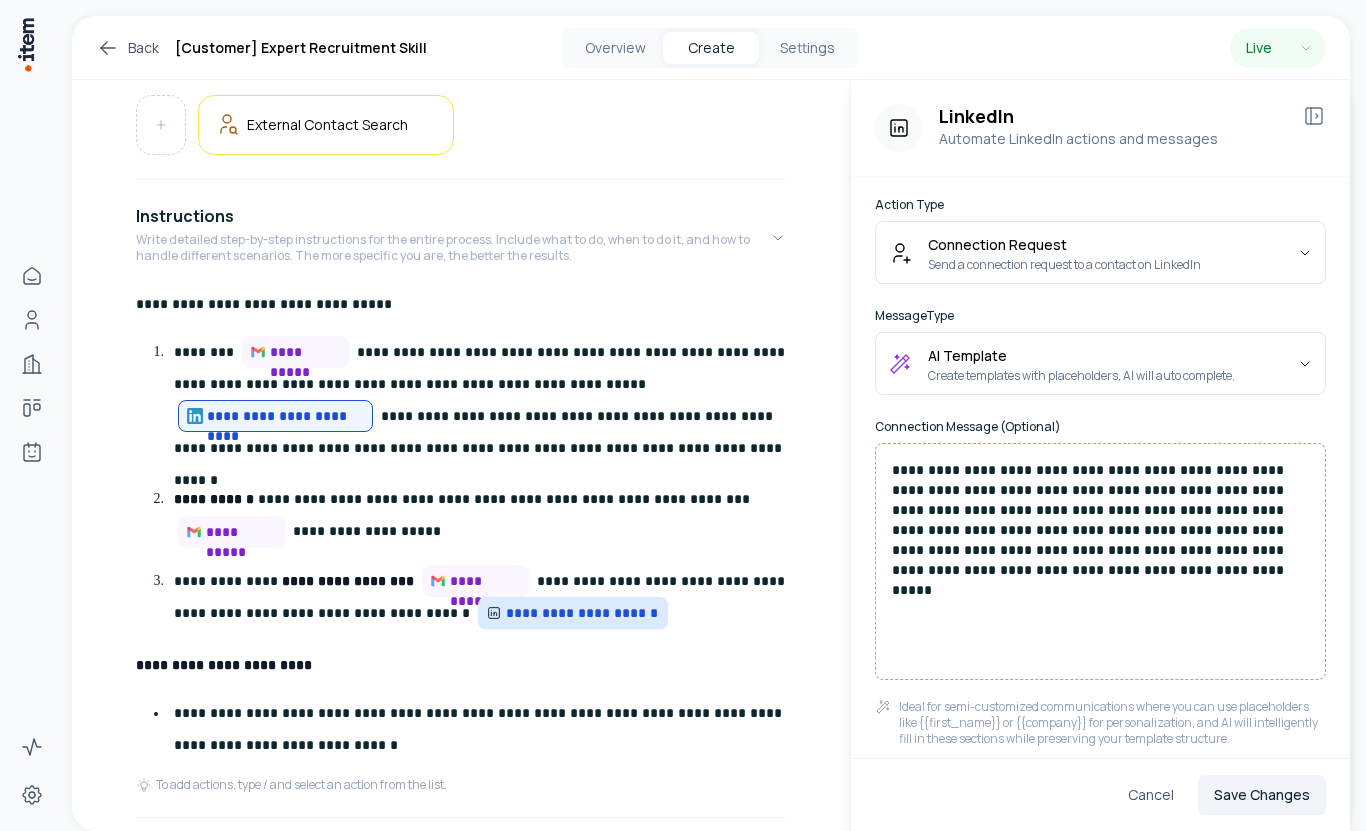 click on "**********" at bounding box center (583, 613) 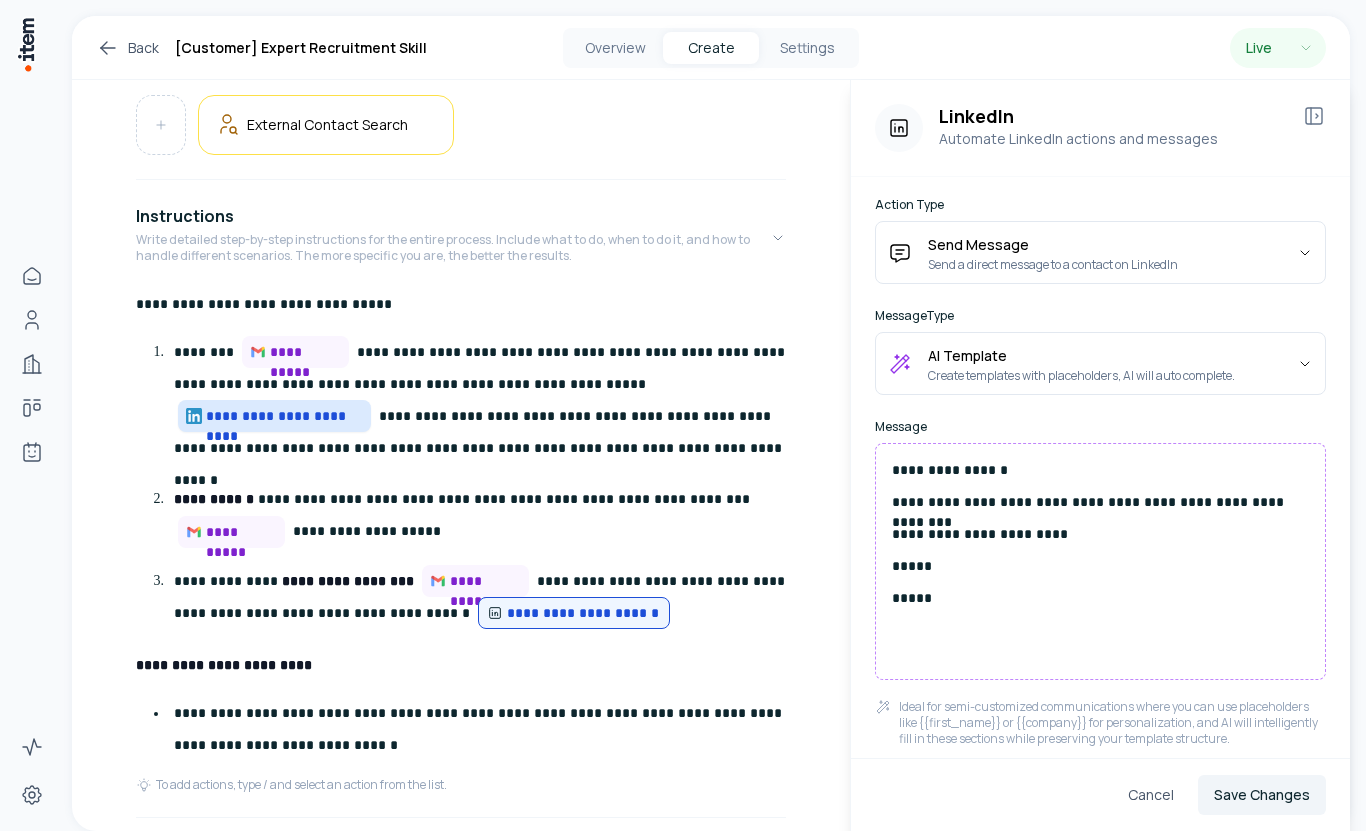 click on "**********" at bounding box center (284, 416) 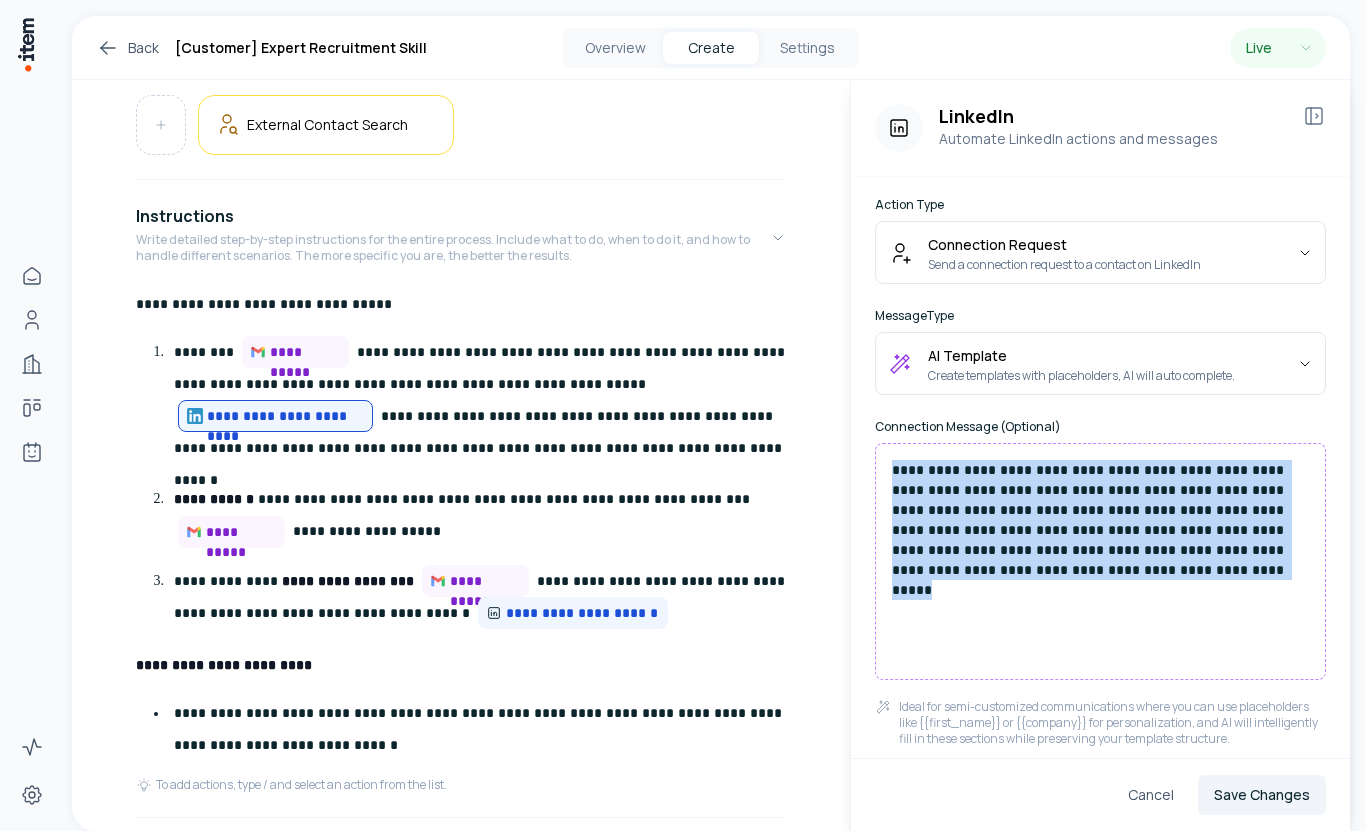 drag, startPoint x: 1154, startPoint y: 570, endPoint x: 860, endPoint y: 459, distance: 314.25626 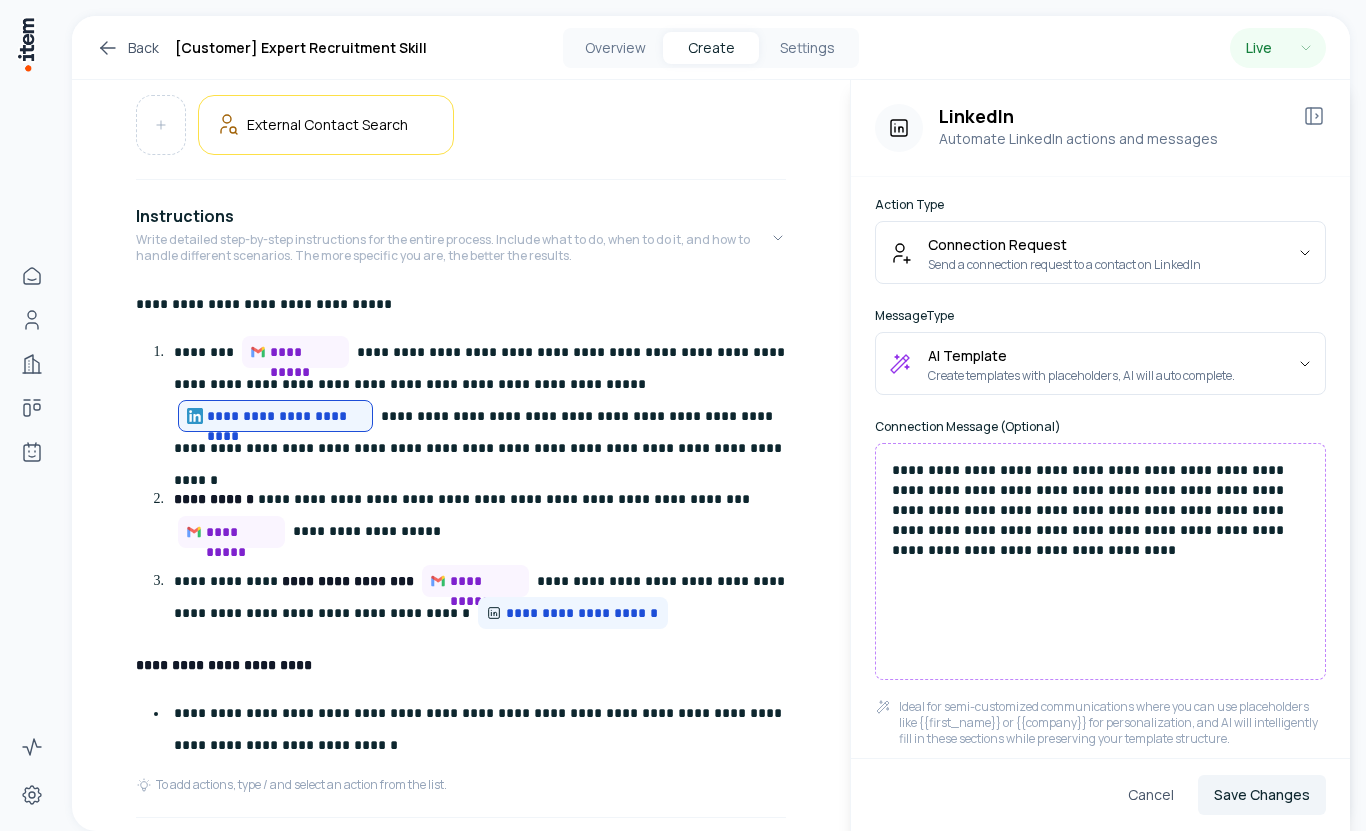 click on "**********" at bounding box center (1100, 510) 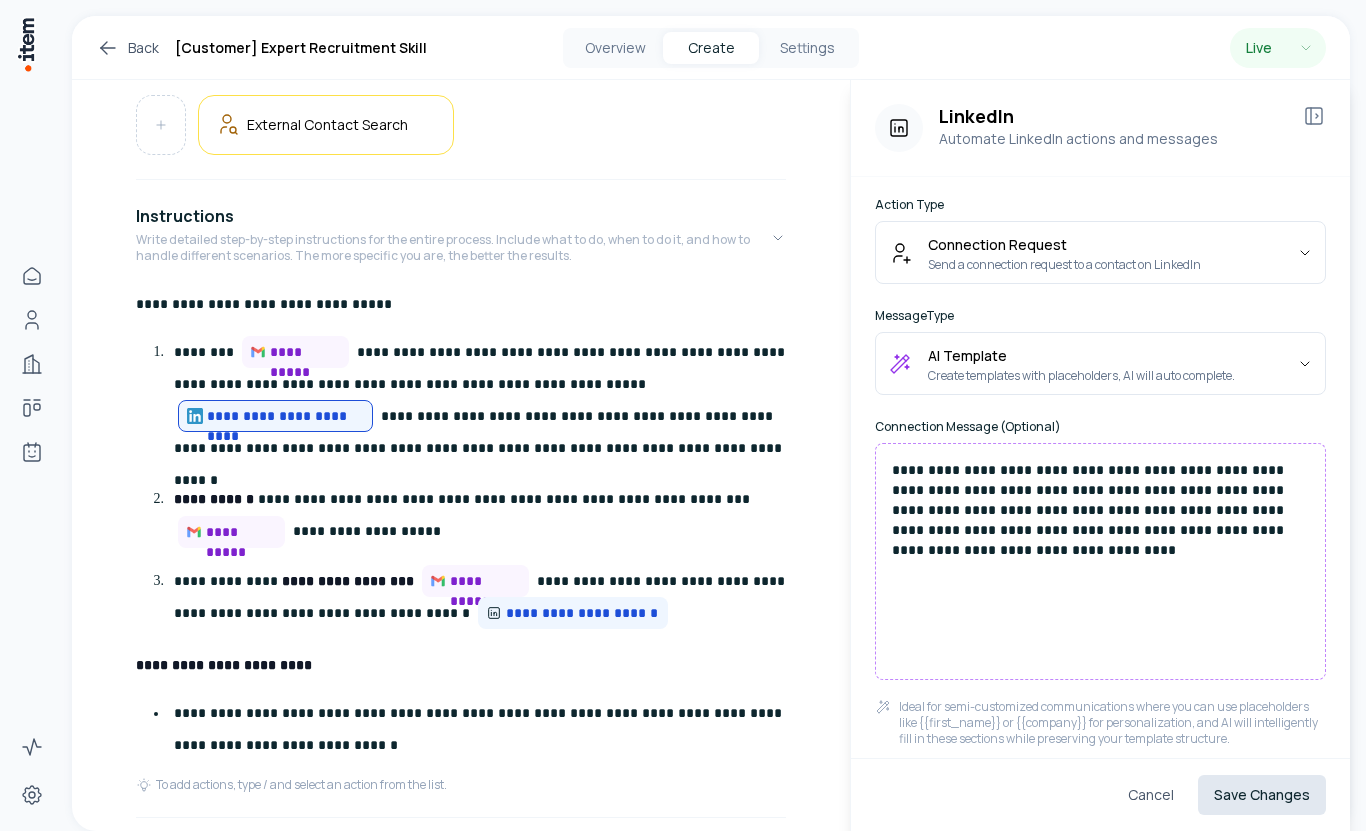 click on "Save Changes" at bounding box center [1262, 795] 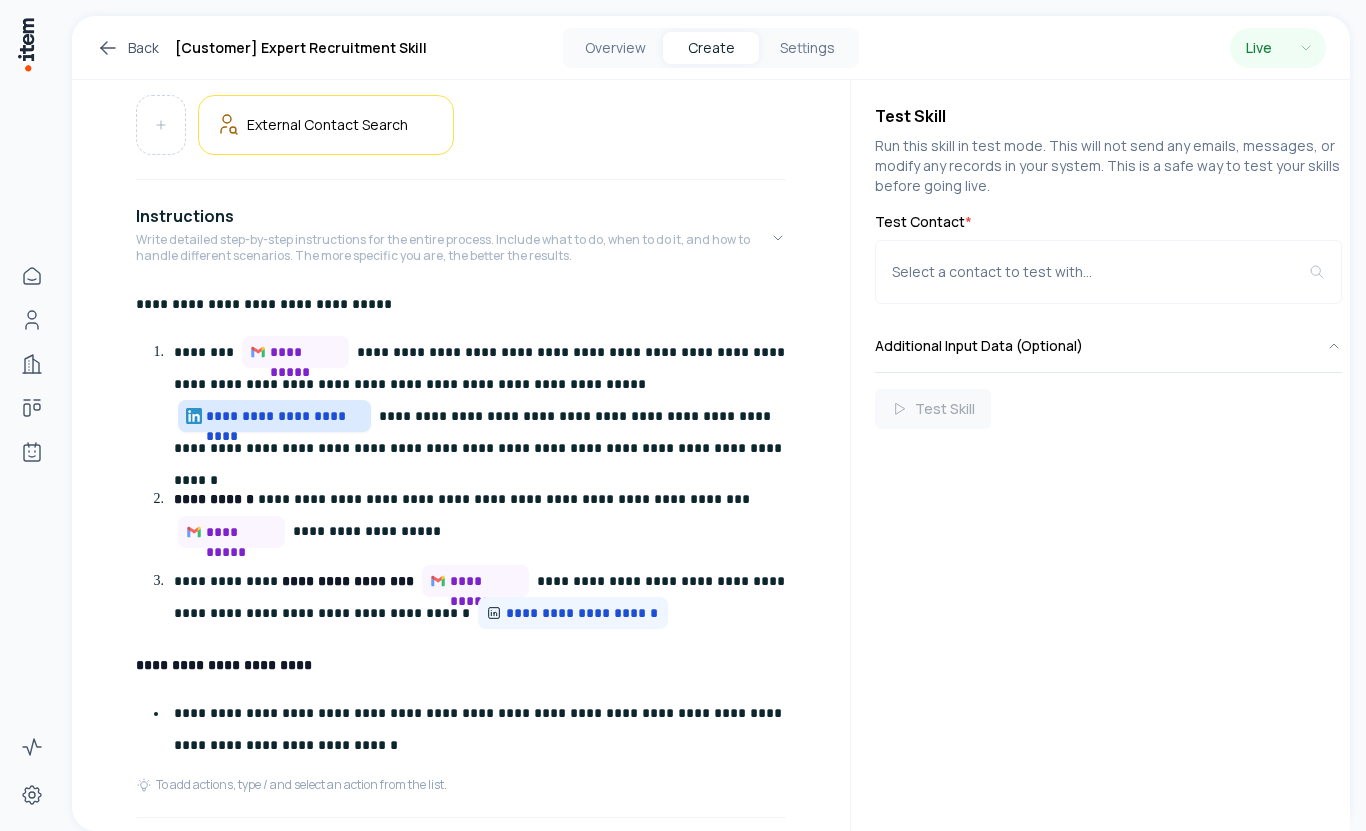 click on "**********" at bounding box center [284, 416] 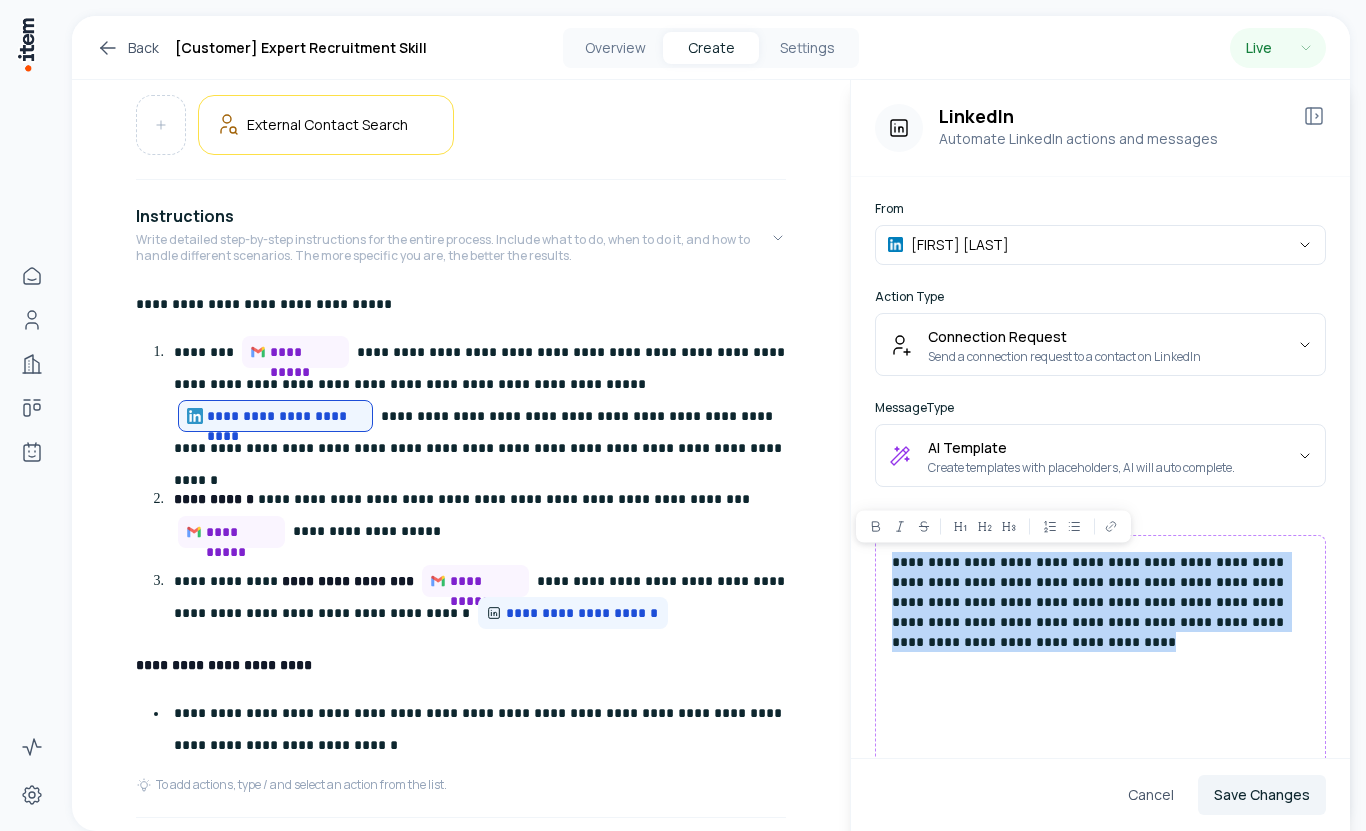 drag, startPoint x: 1093, startPoint y: 643, endPoint x: 890, endPoint y: 553, distance: 222.0563 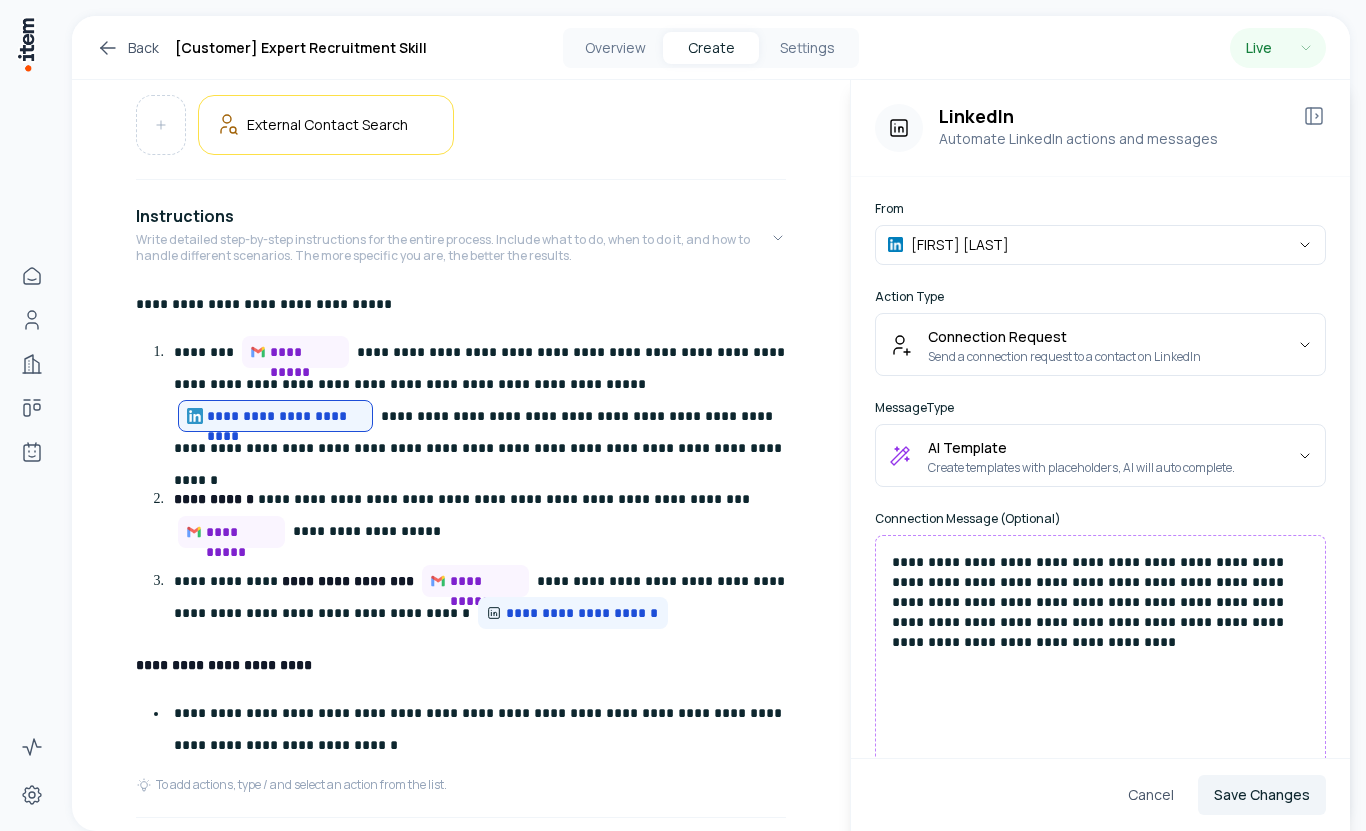 click on "**********" at bounding box center [1100, 602] 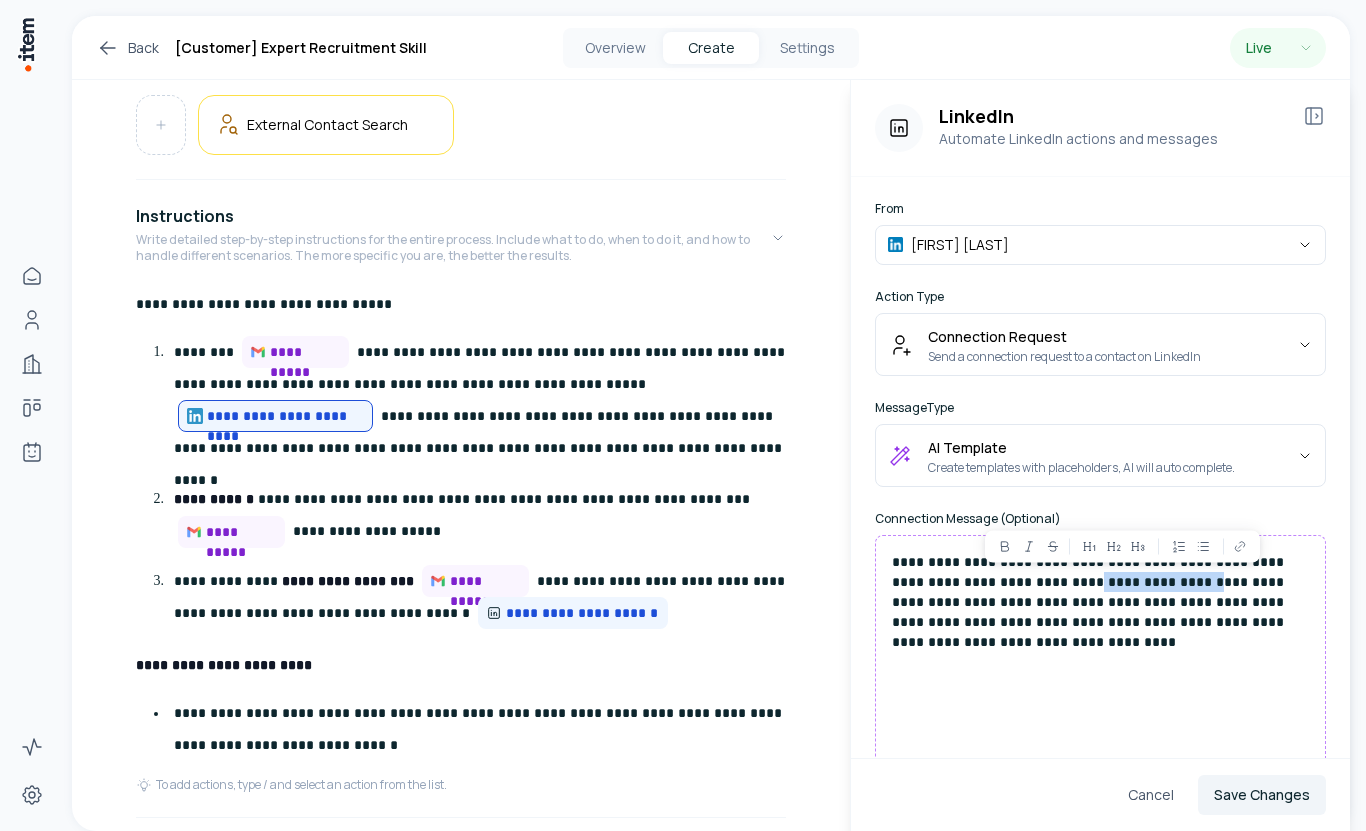 drag, startPoint x: 1069, startPoint y: 581, endPoint x: 1186, endPoint y: 581, distance: 117 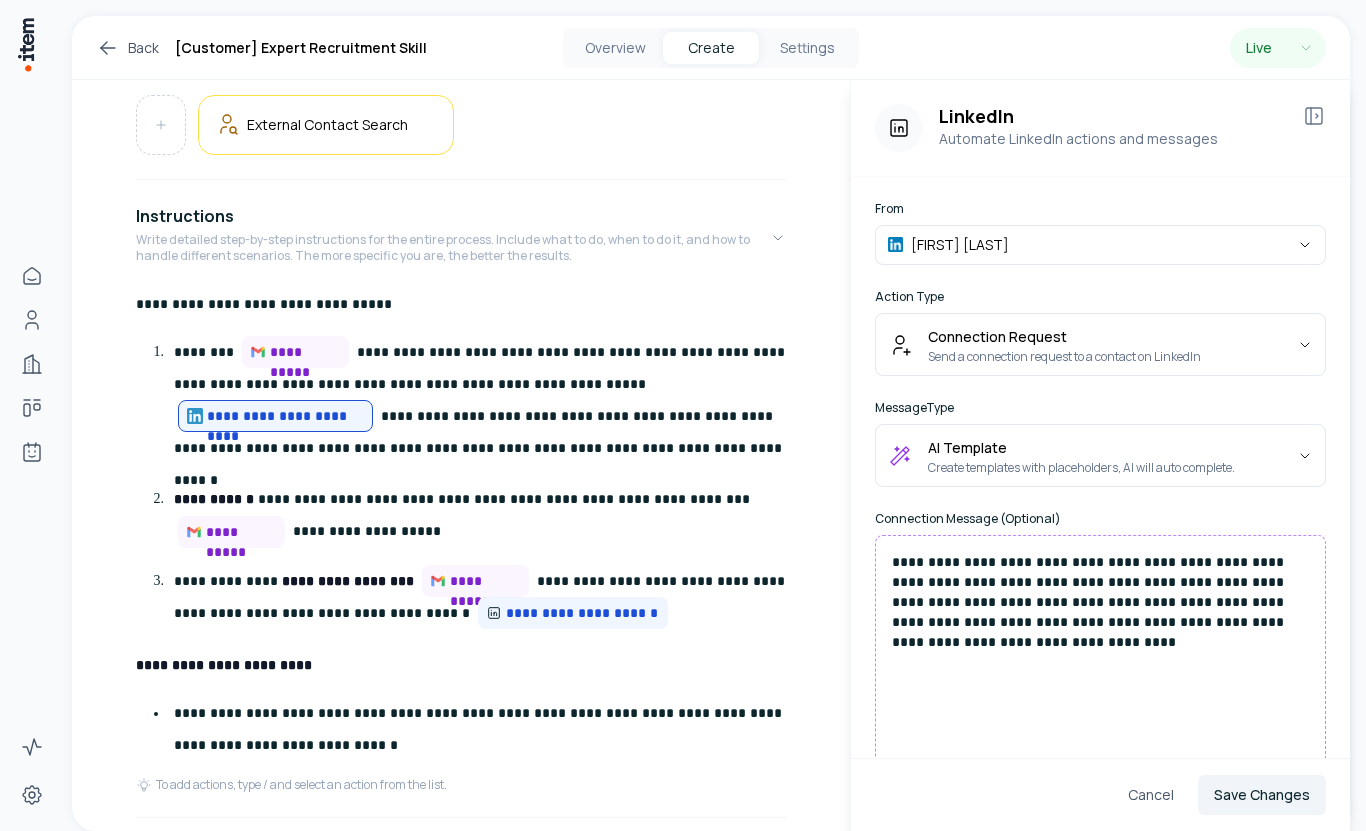 click on "**********" at bounding box center (1100, 602) 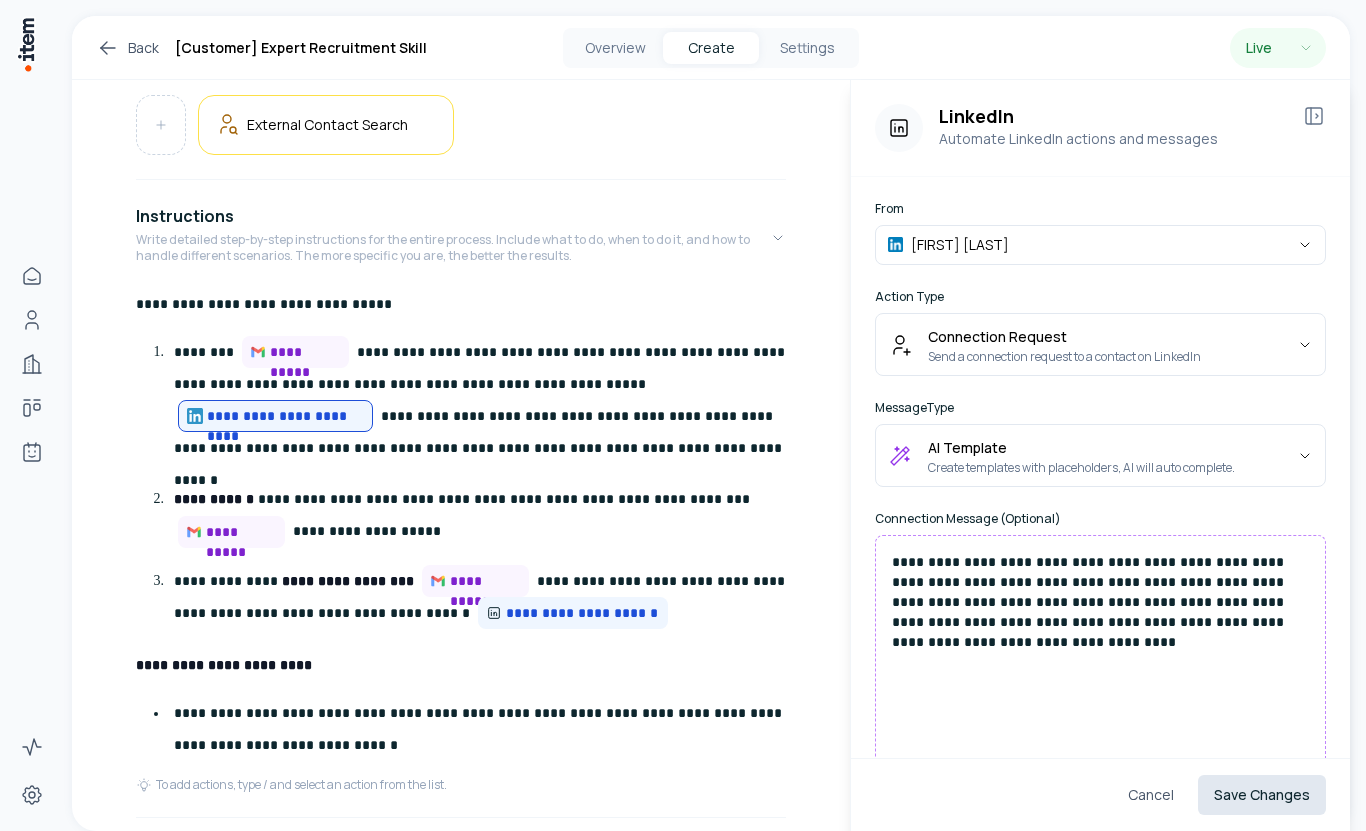 type 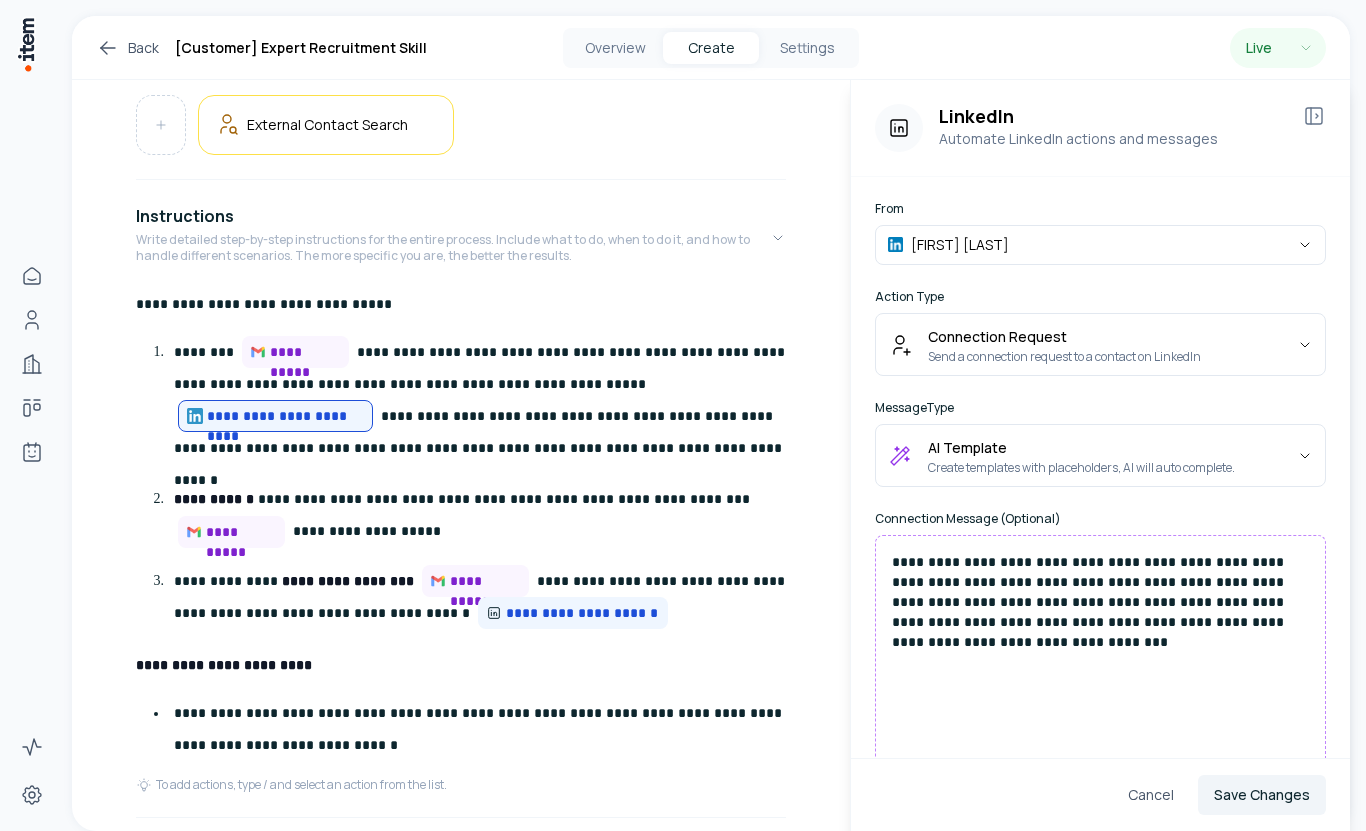 click on "**********" at bounding box center (1100, 602) 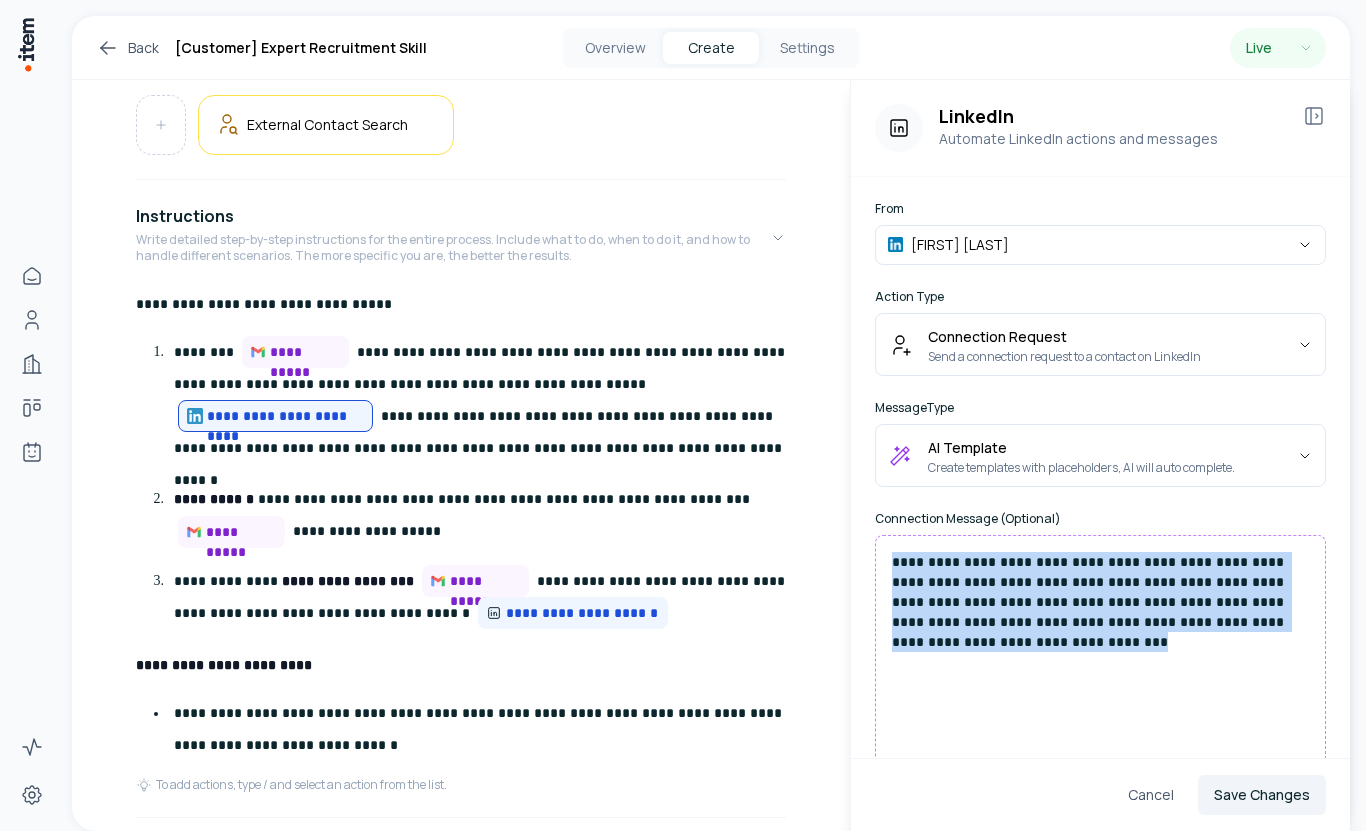 drag, startPoint x: 1058, startPoint y: 649, endPoint x: 855, endPoint y: 554, distance: 224.12943 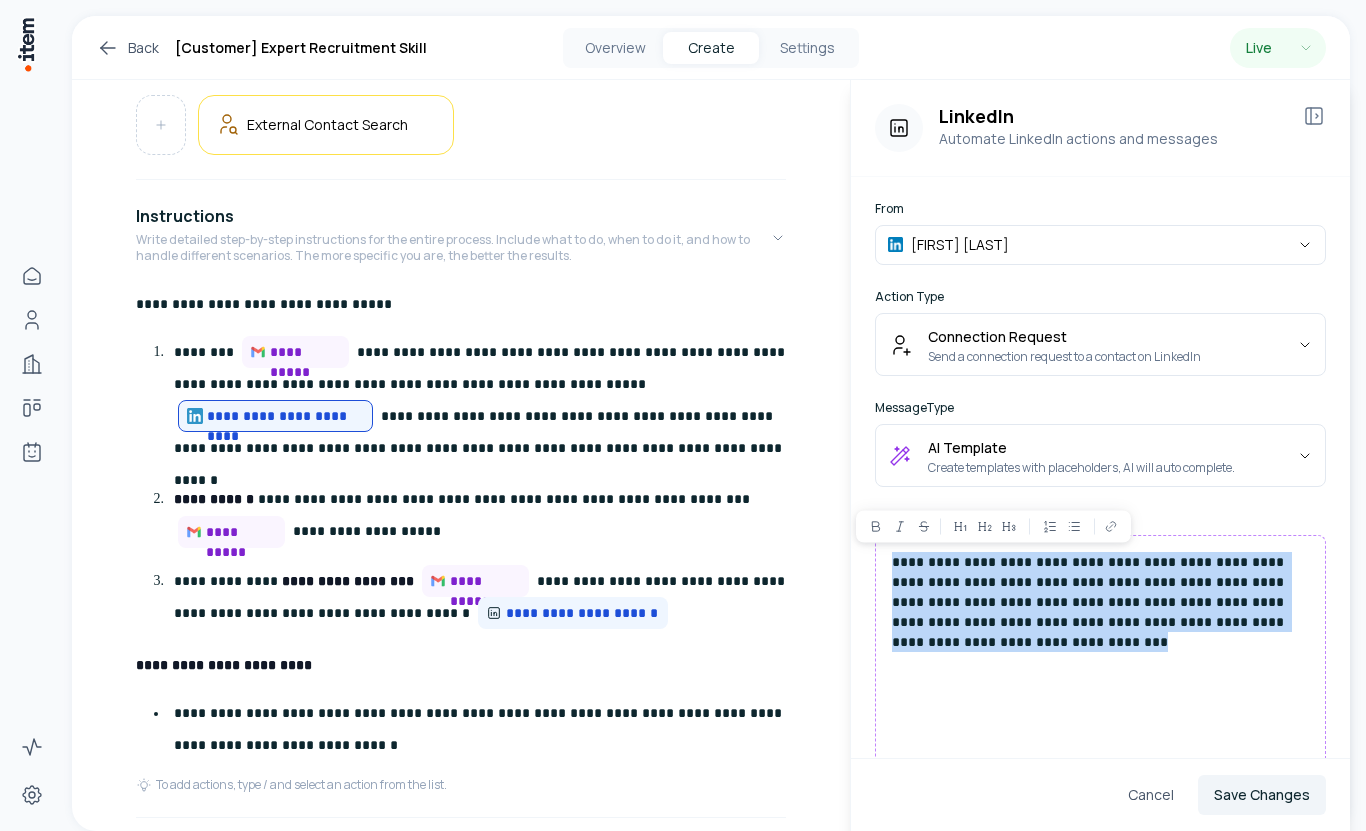 click on "**********" at bounding box center [1100, 602] 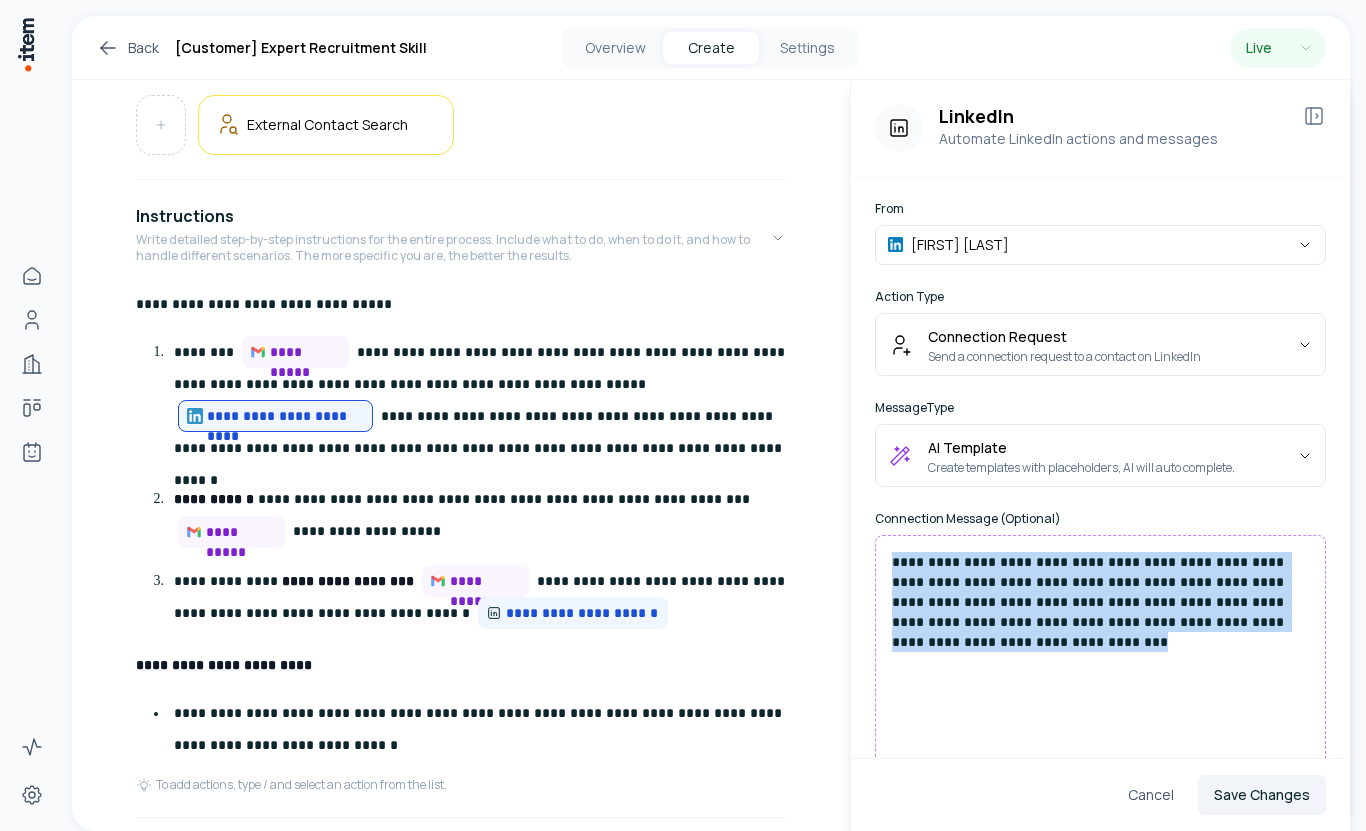 drag, startPoint x: 1072, startPoint y: 646, endPoint x: 871, endPoint y: 557, distance: 219.82266 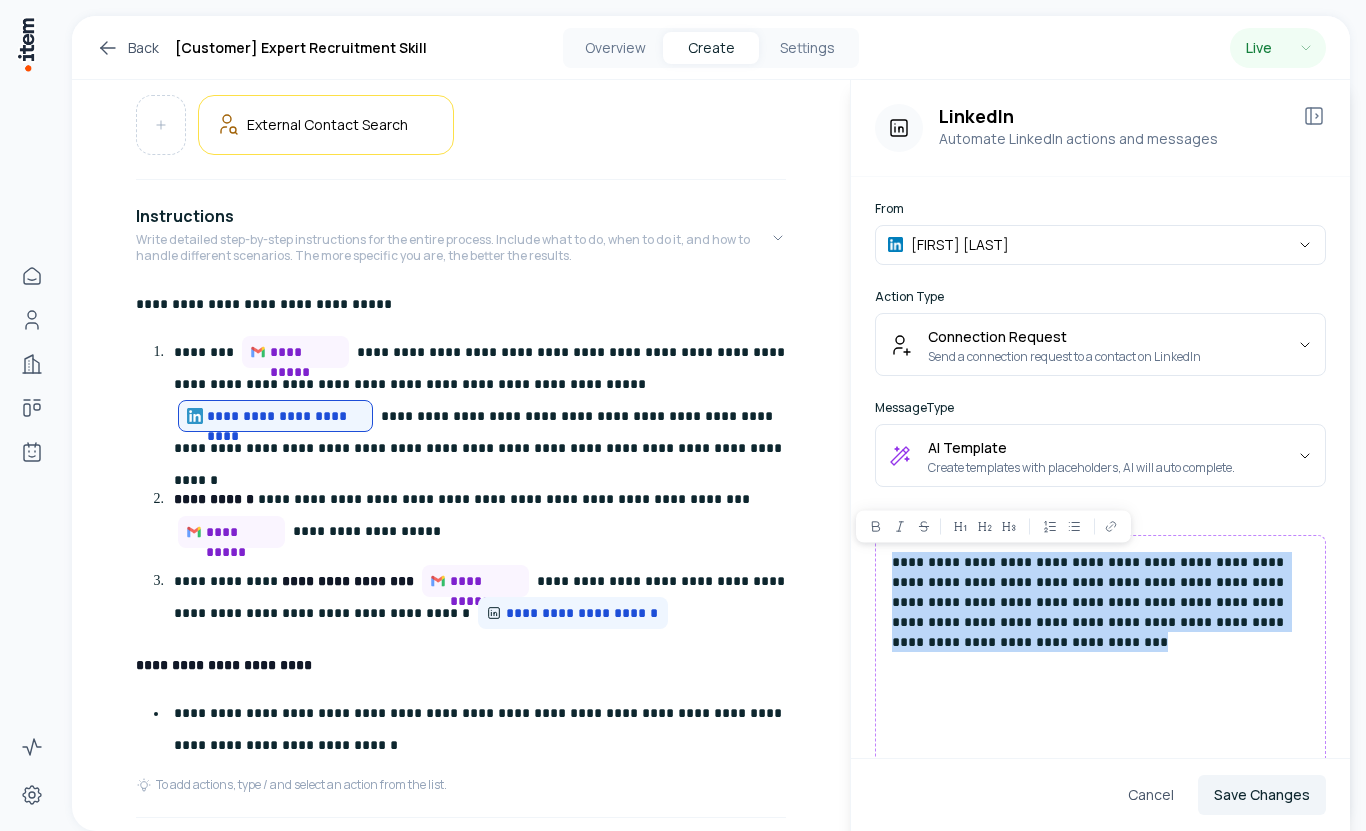 copy on "**********" 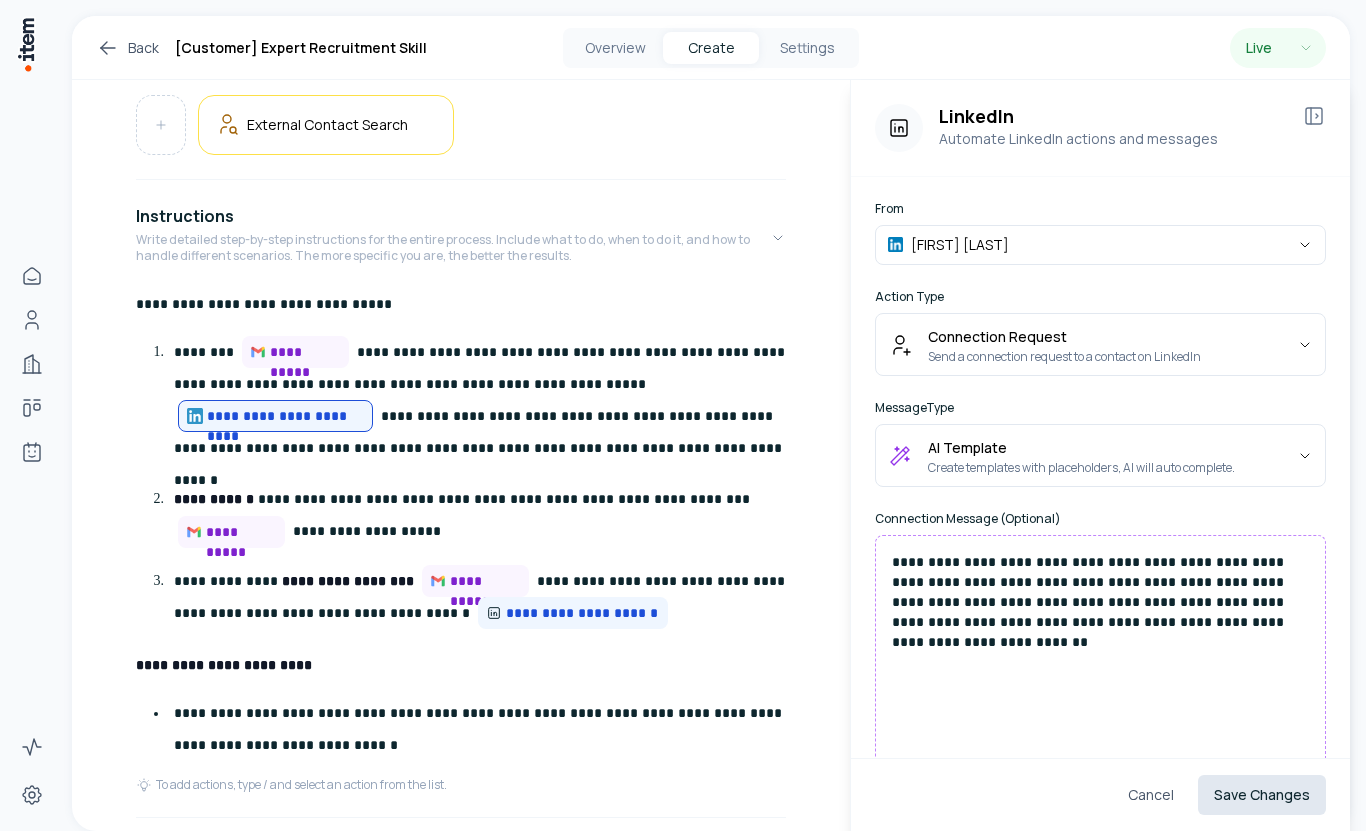 click on "Save Changes" at bounding box center (1262, 795) 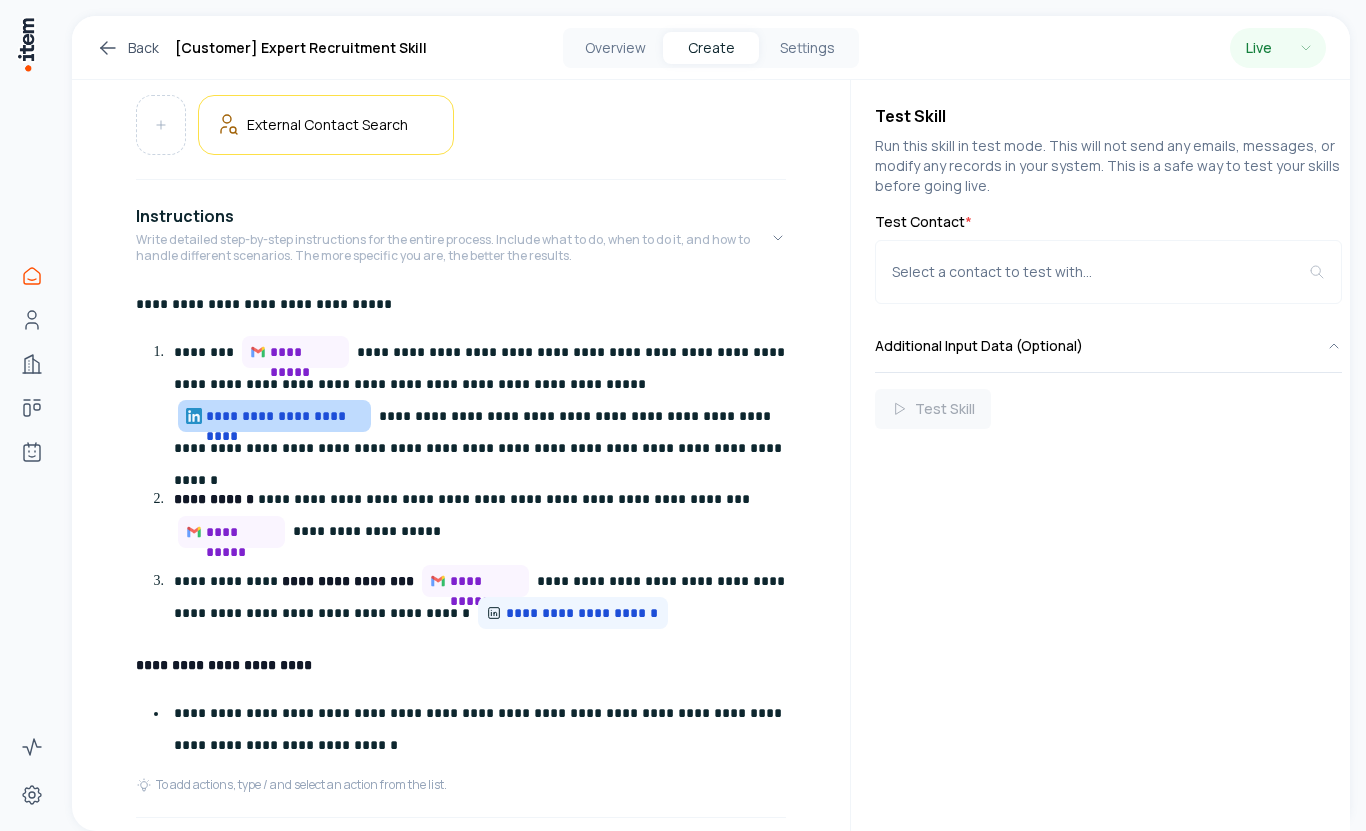 scroll, scrollTop: 402, scrollLeft: 0, axis: vertical 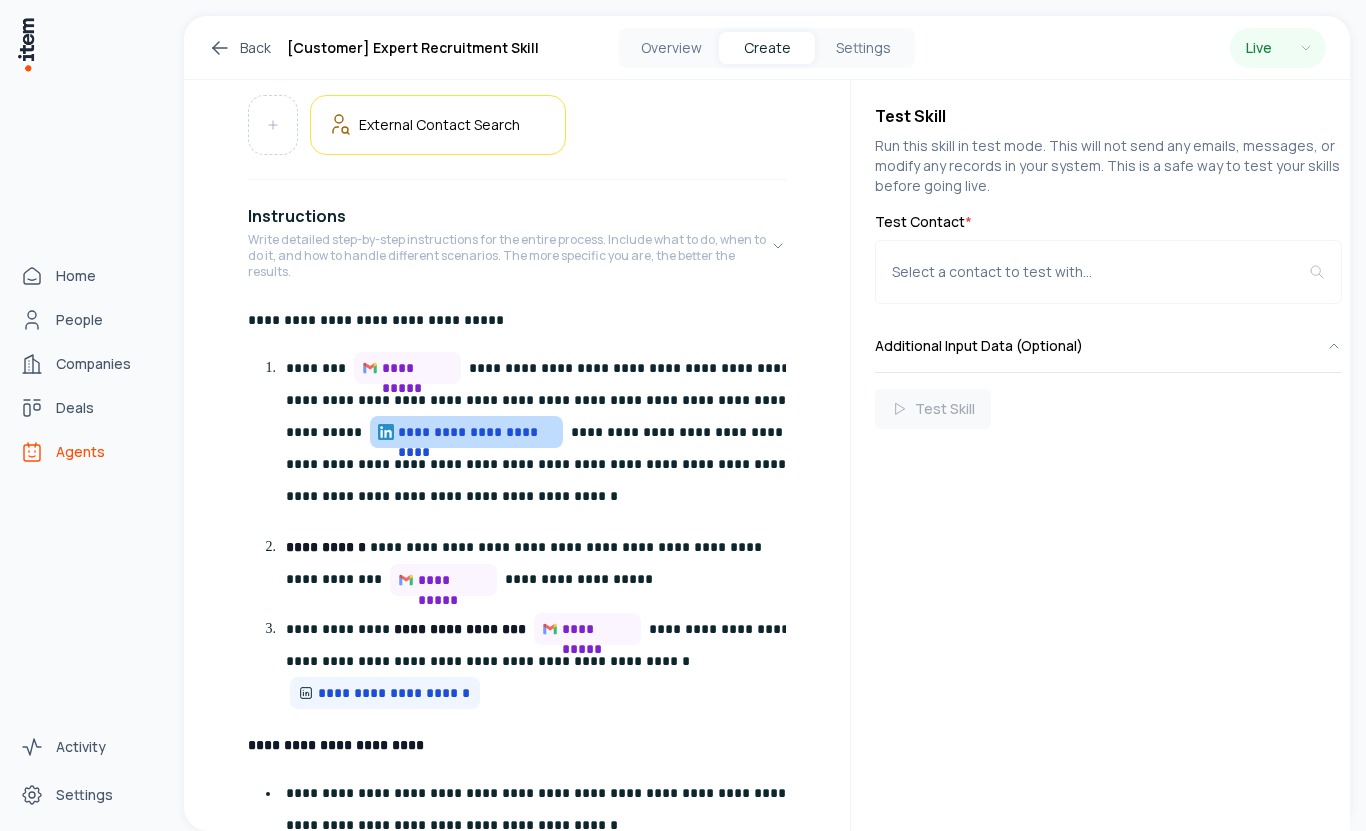 click on "Agents" at bounding box center (80, 452) 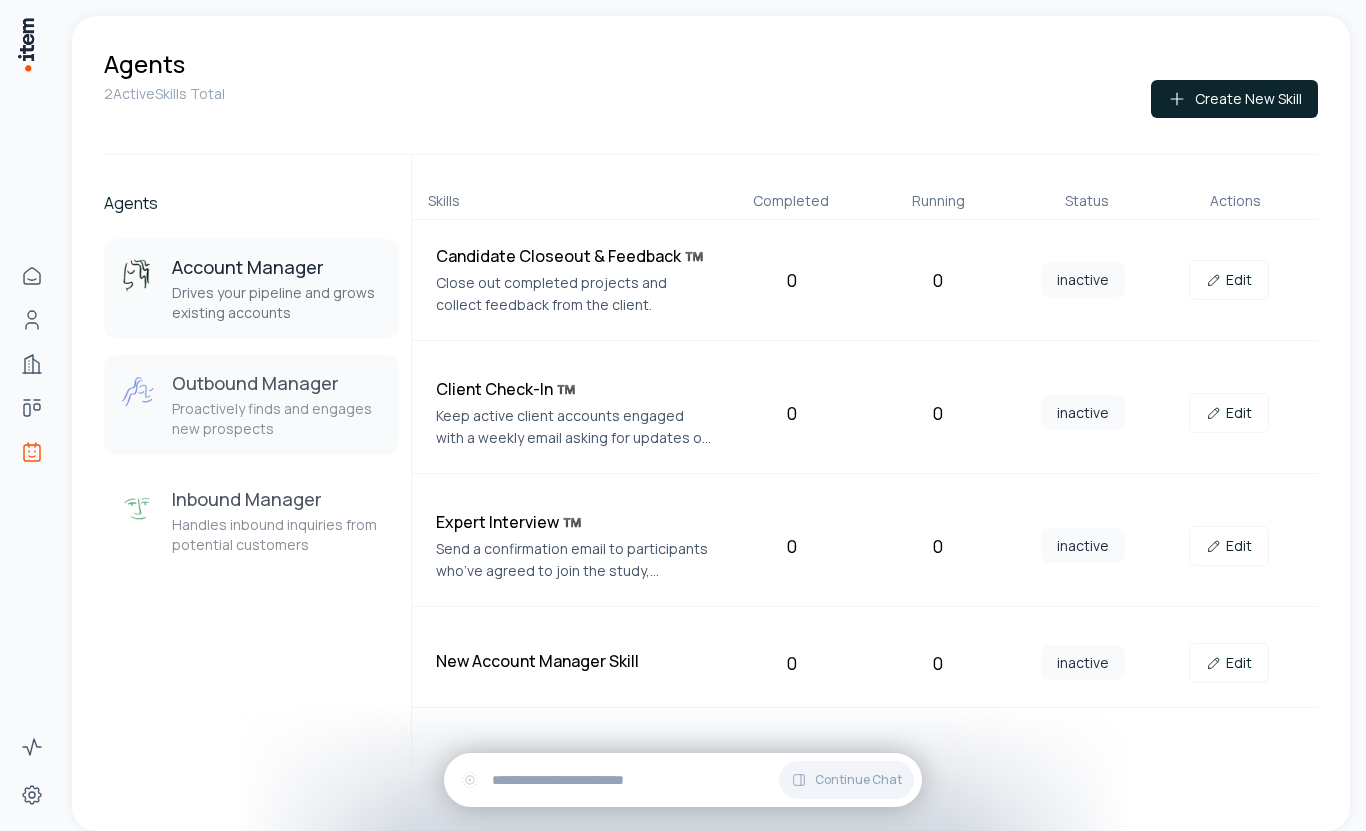 click on "Proactively finds and engages new prospects" at bounding box center (277, 419) 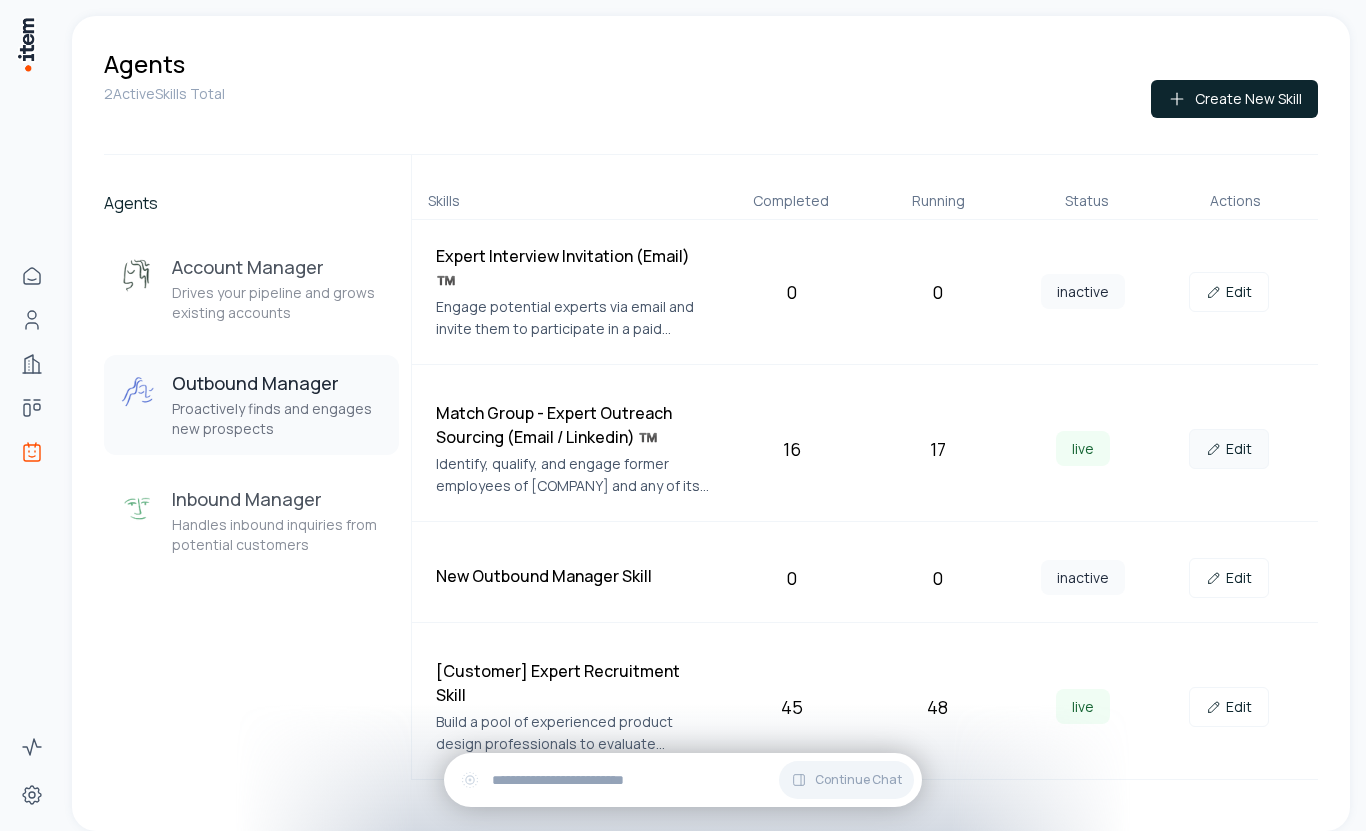 click on "Edit" at bounding box center (1229, 449) 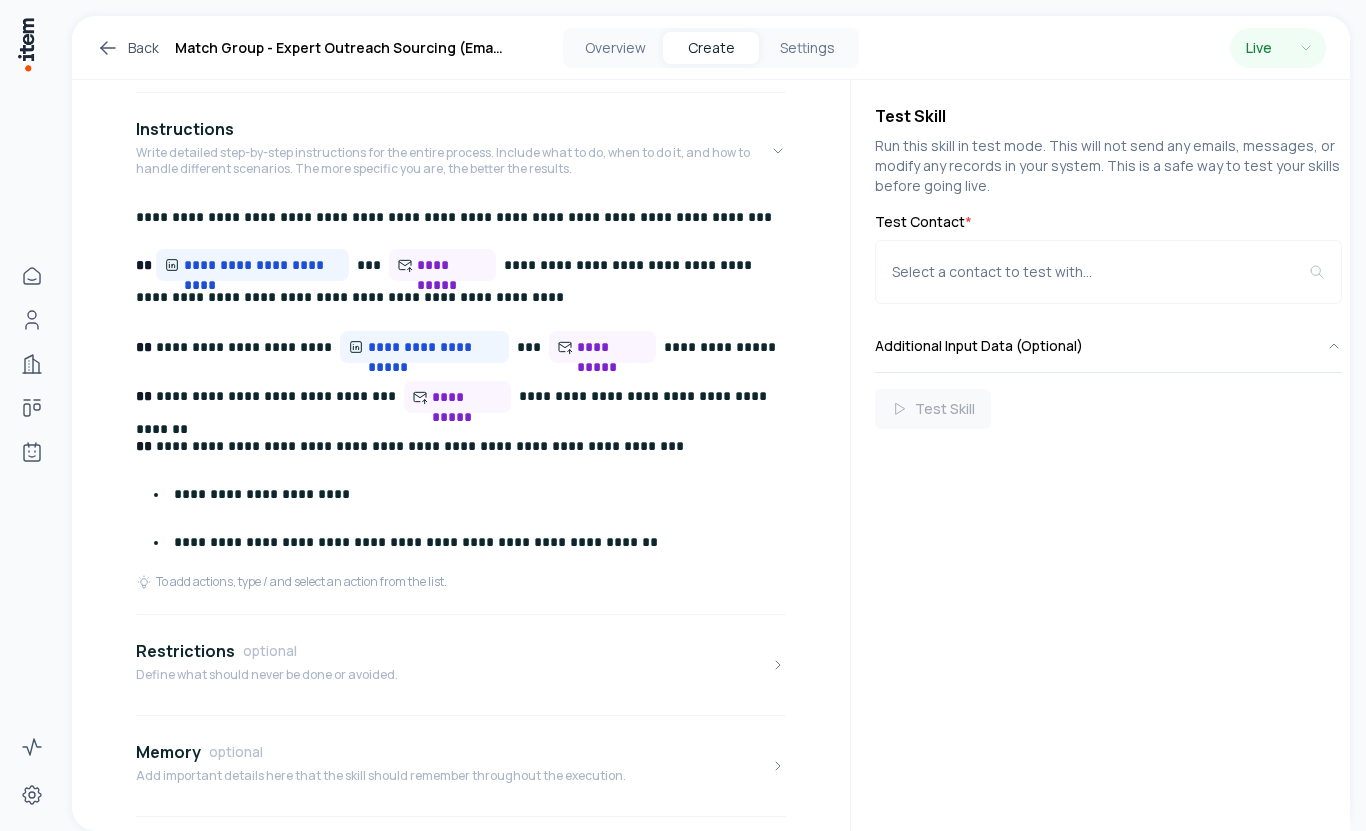 scroll, scrollTop: 674, scrollLeft: 0, axis: vertical 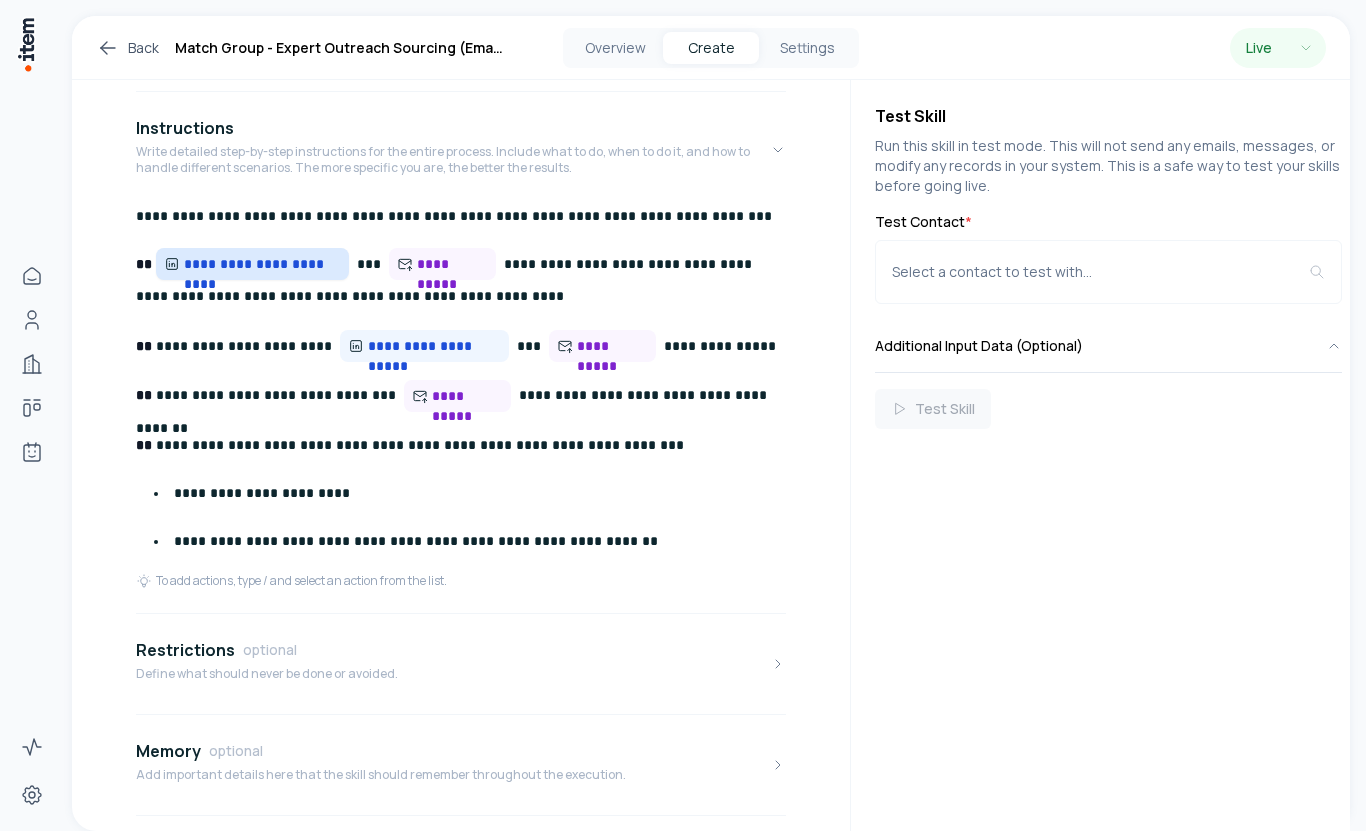 click on "**********" at bounding box center (262, 264) 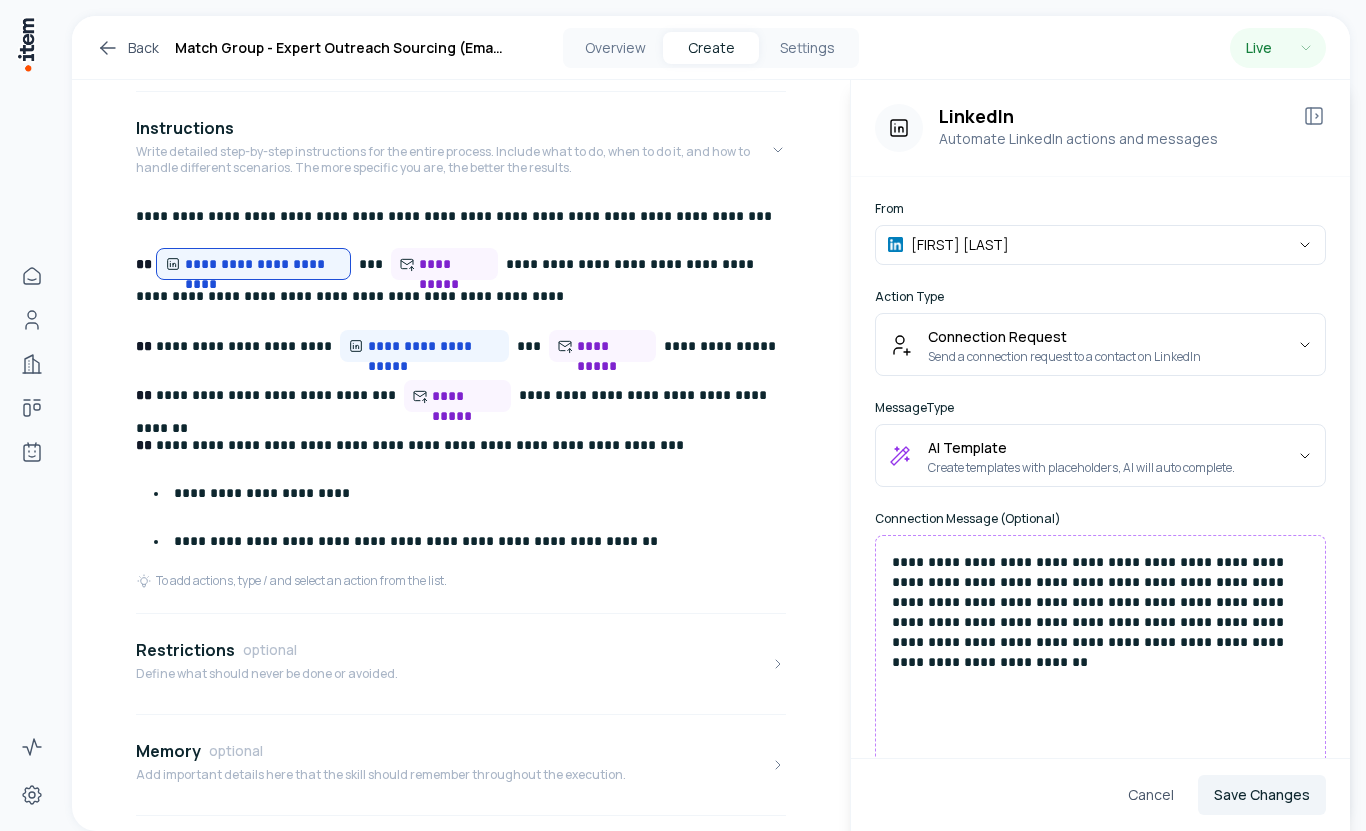 click on "**********" at bounding box center [1100, 602] 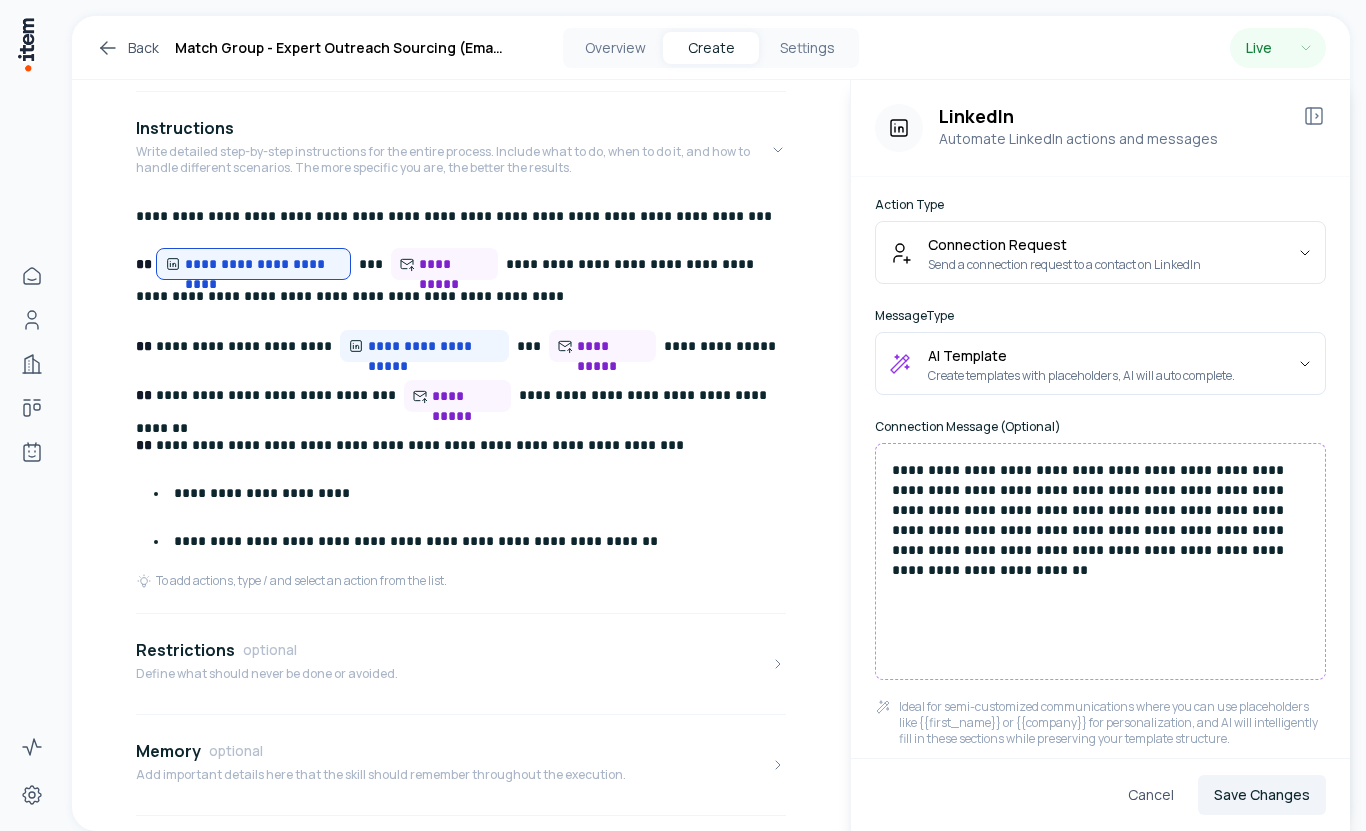 click on "**********" at bounding box center (1100, 510) 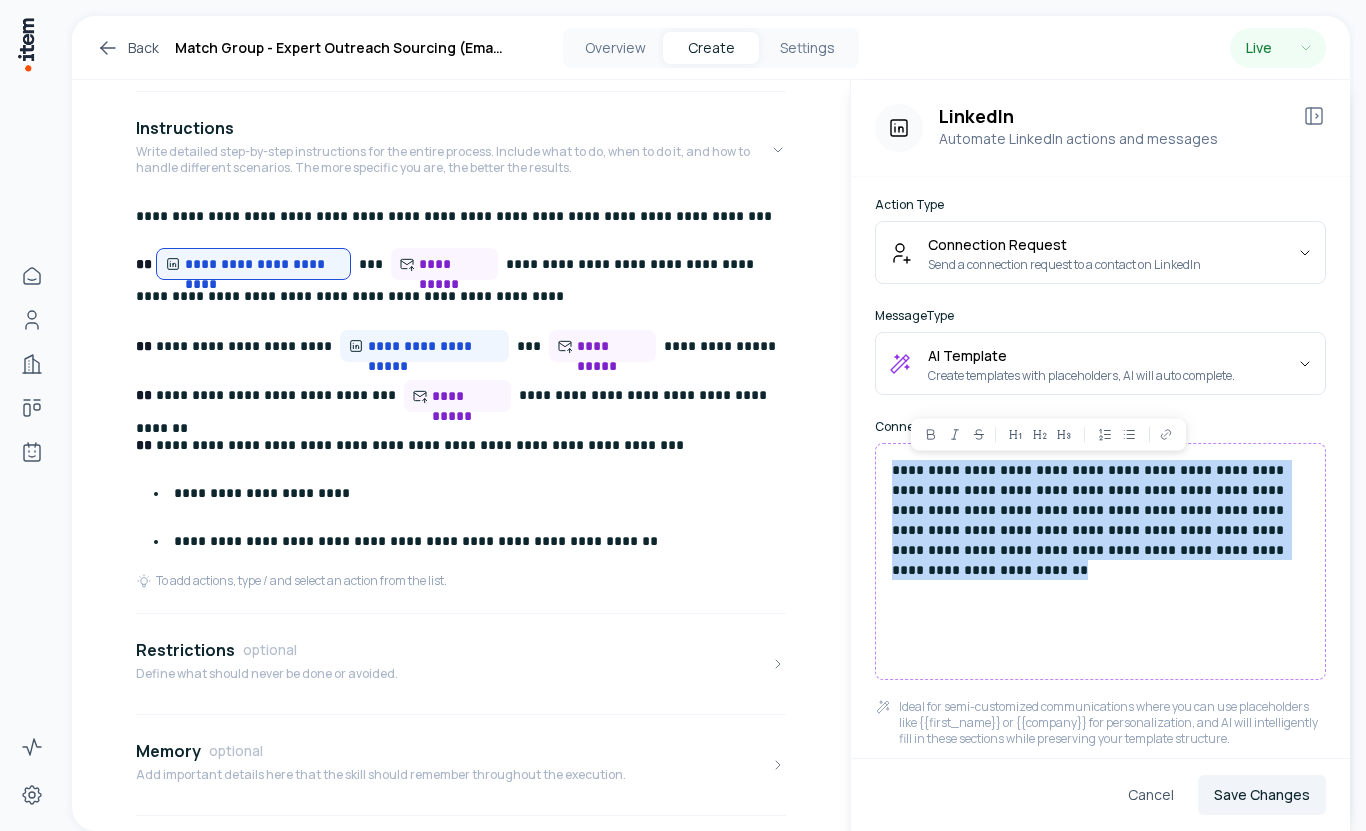 drag, startPoint x: 1235, startPoint y: 556, endPoint x: 879, endPoint y: 462, distance: 368.20102 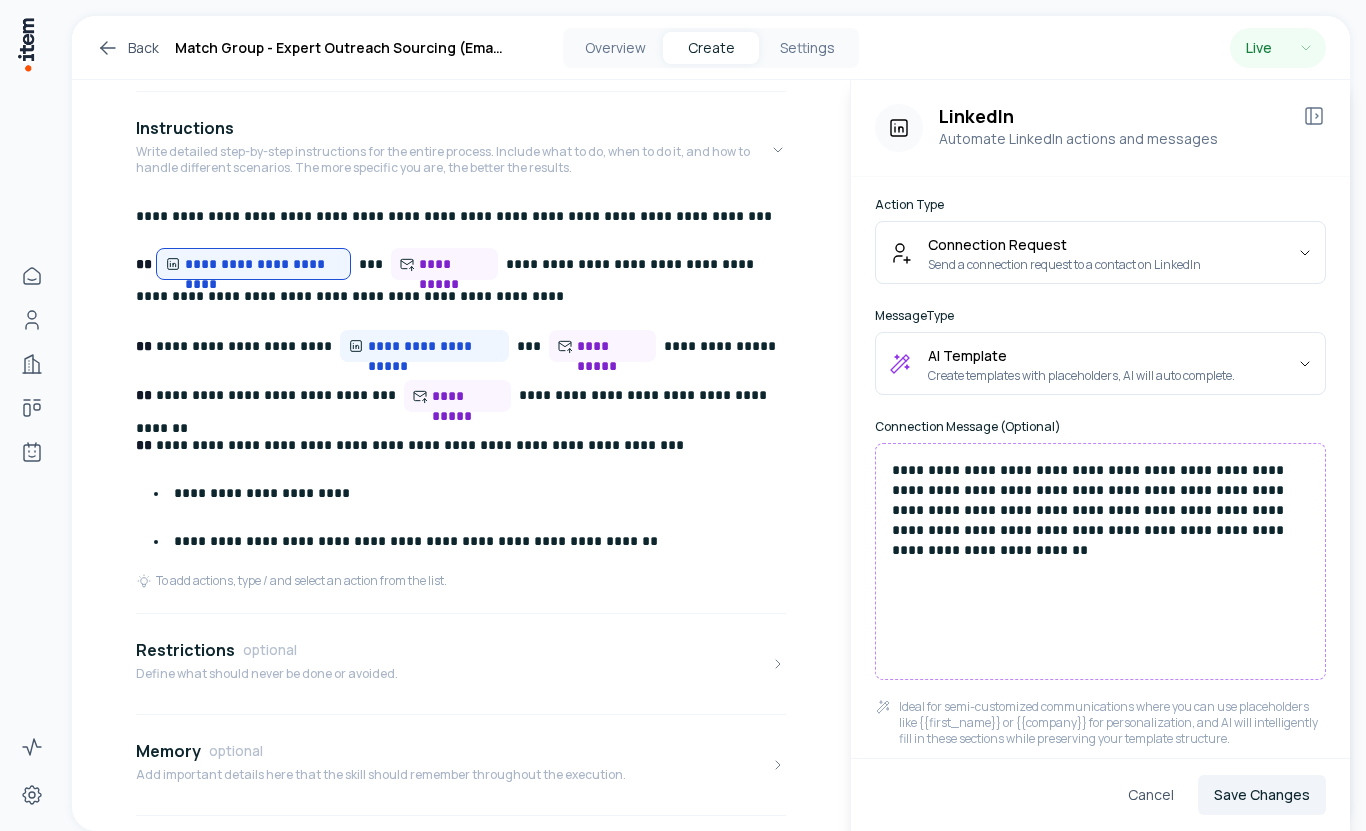 click on "**********" at bounding box center [1100, 510] 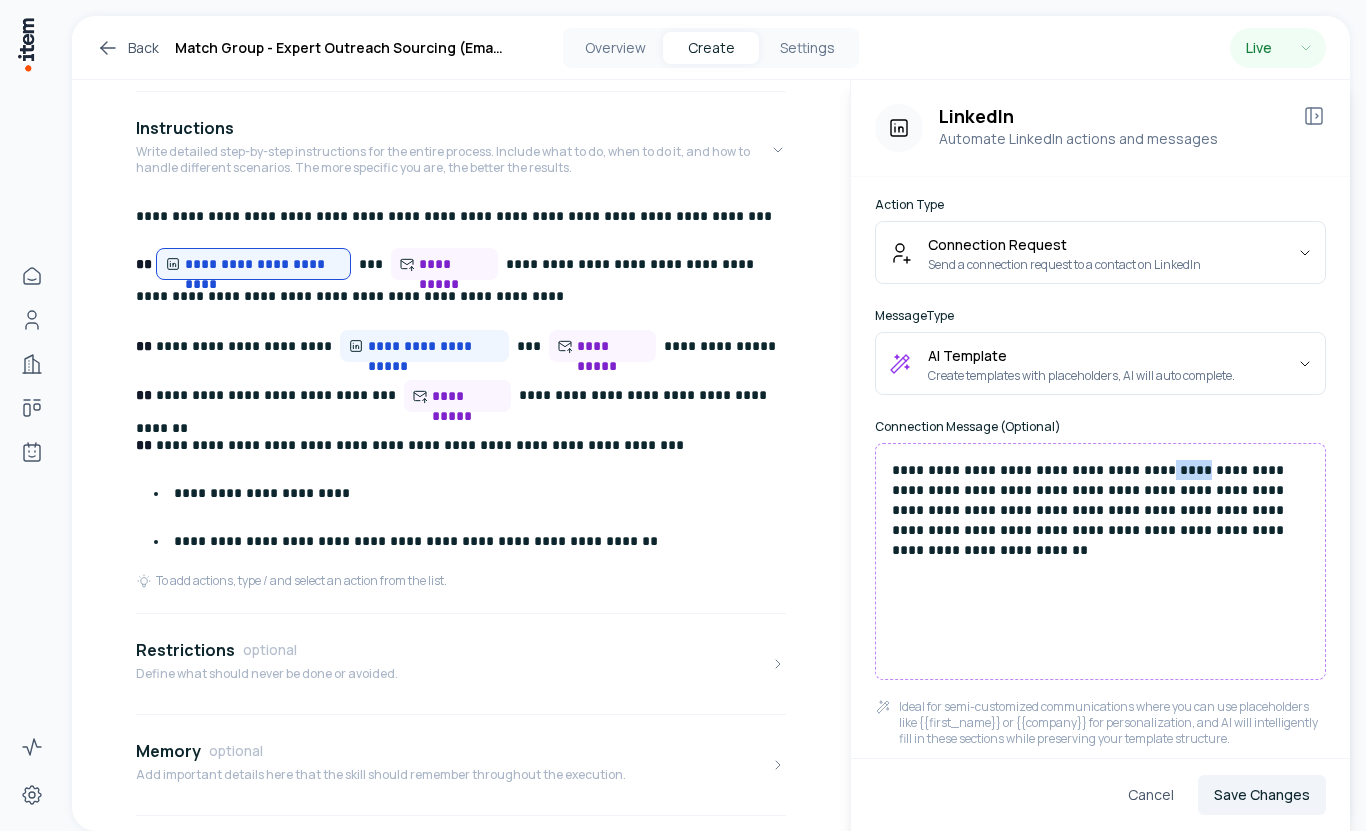 click on "**********" at bounding box center (1100, 510) 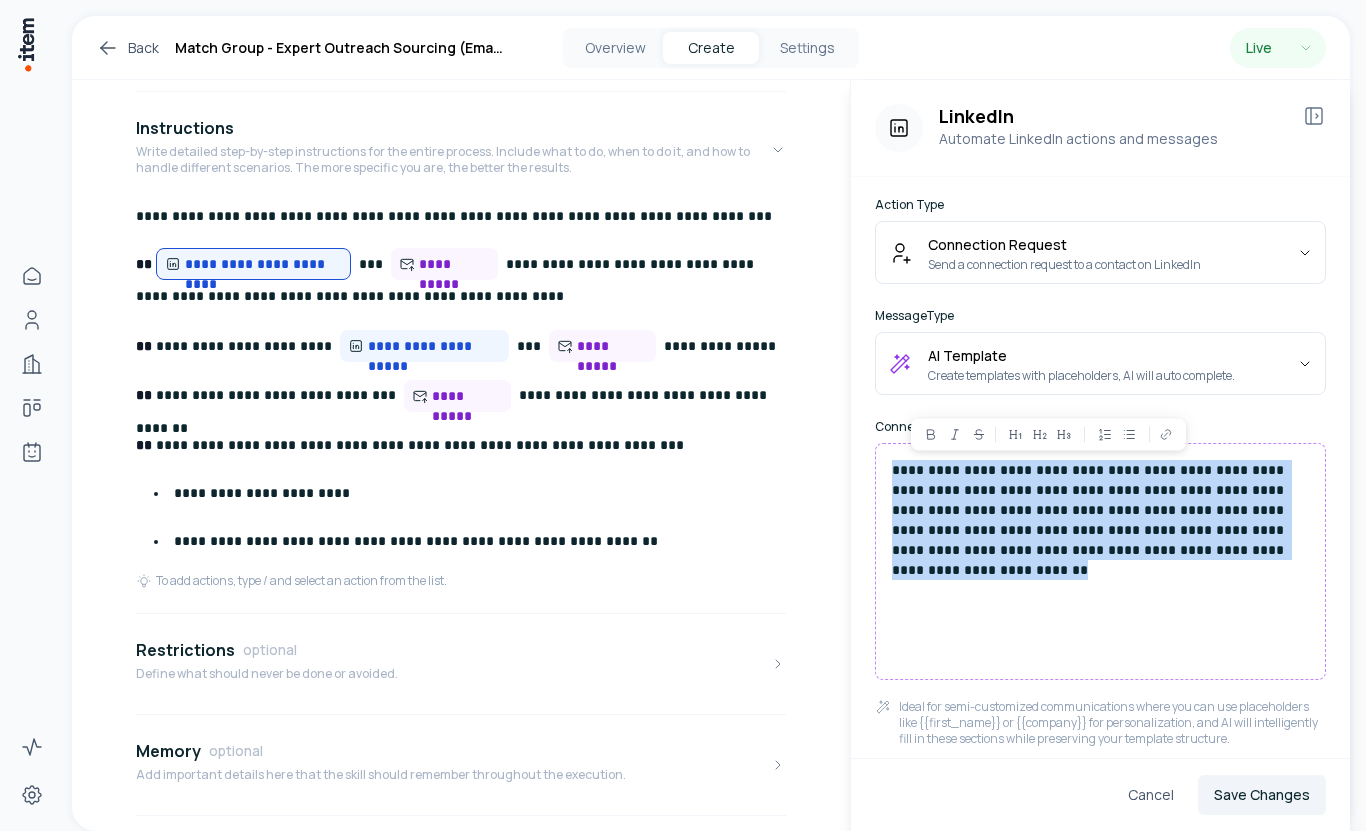 click on "**********" at bounding box center (1100, 510) 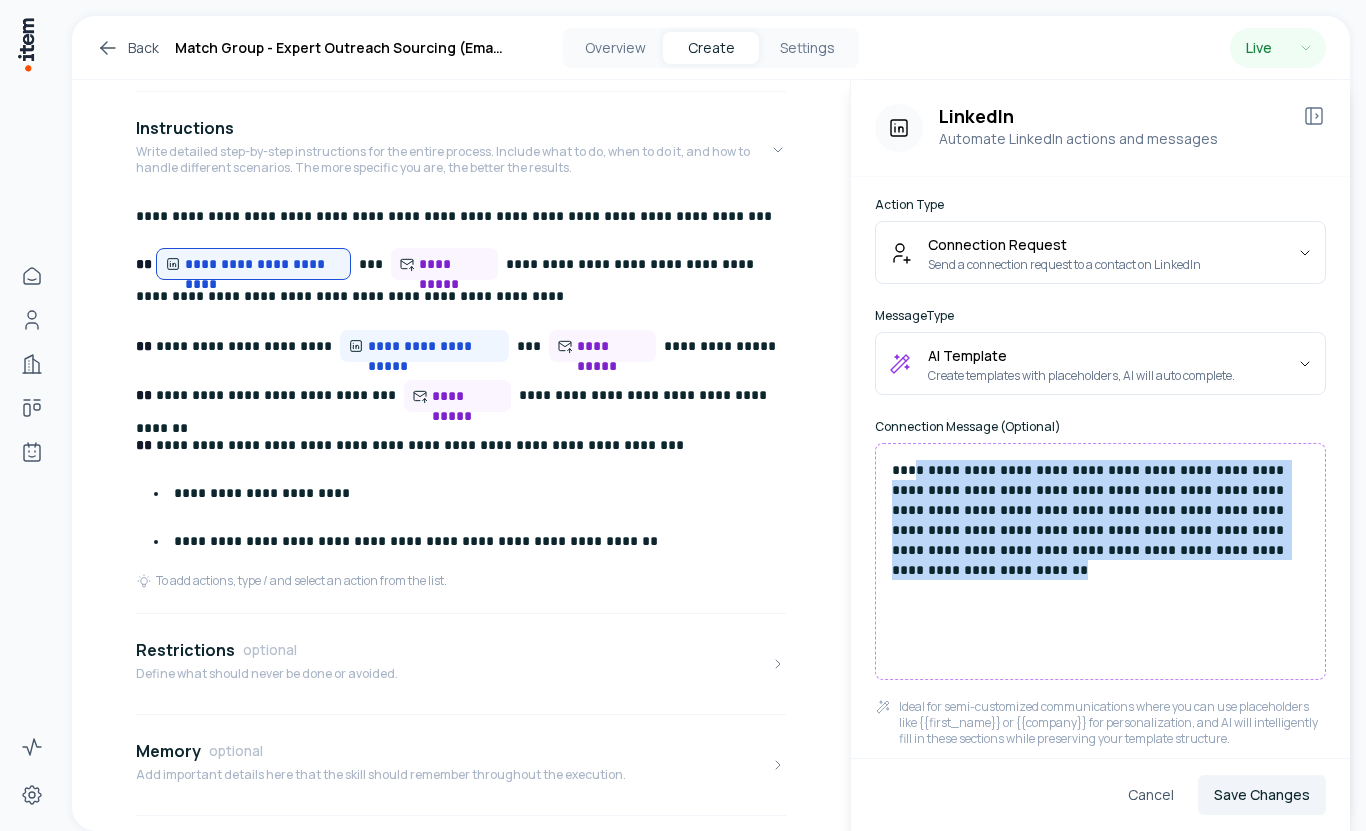 drag, startPoint x: 1225, startPoint y: 557, endPoint x: 908, endPoint y: 474, distance: 327.68582 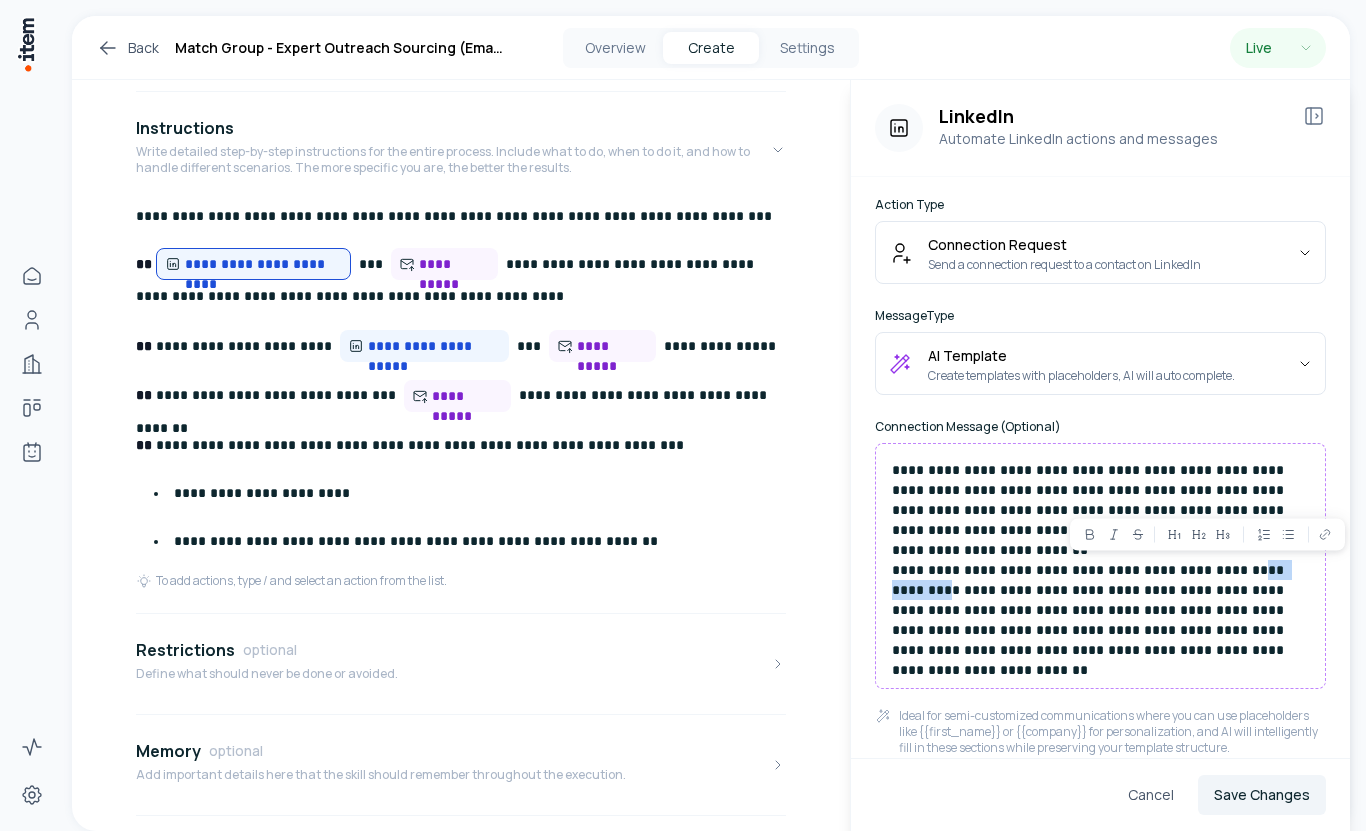 drag, startPoint x: 1217, startPoint y: 572, endPoint x: 1298, endPoint y: 570, distance: 81.02469 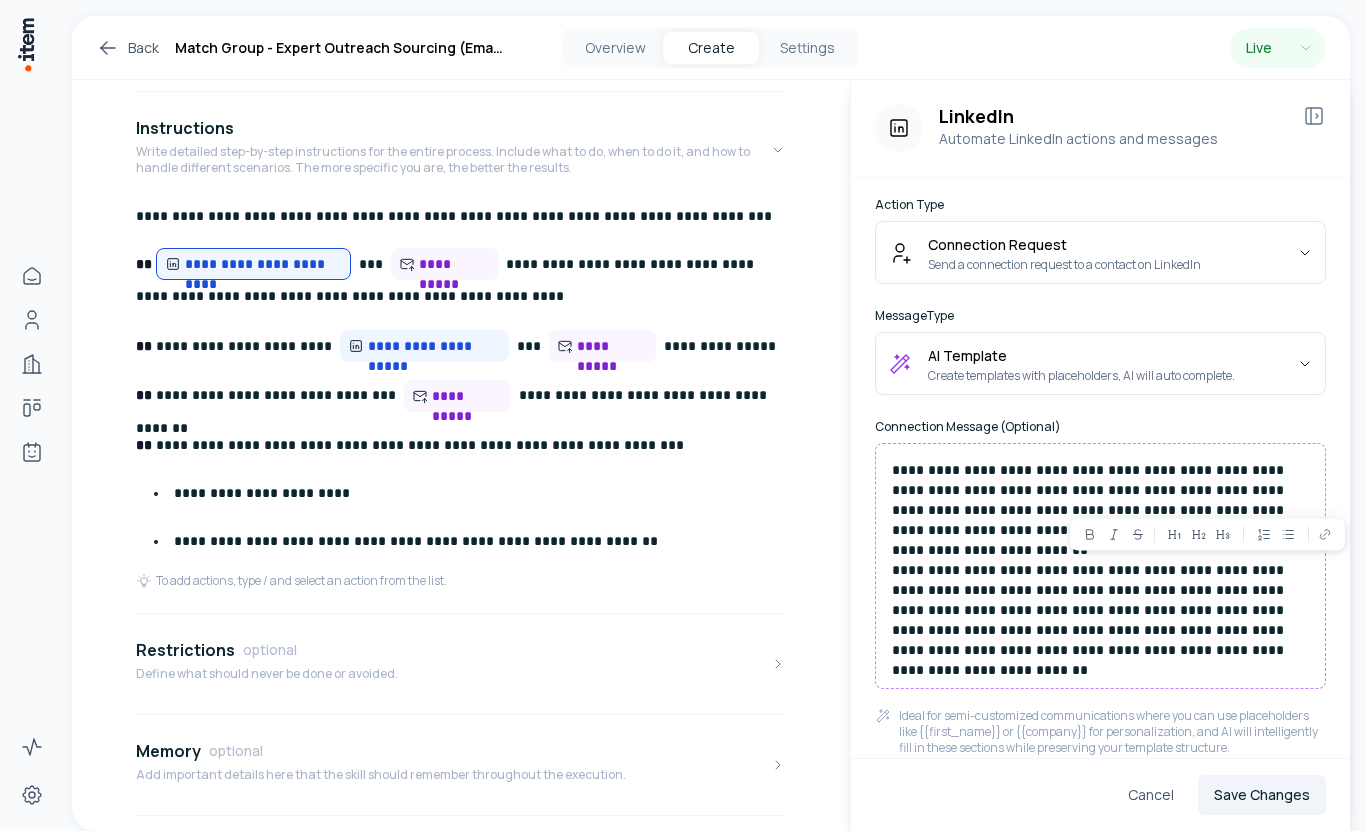 click on "**********" at bounding box center (1100, 560) 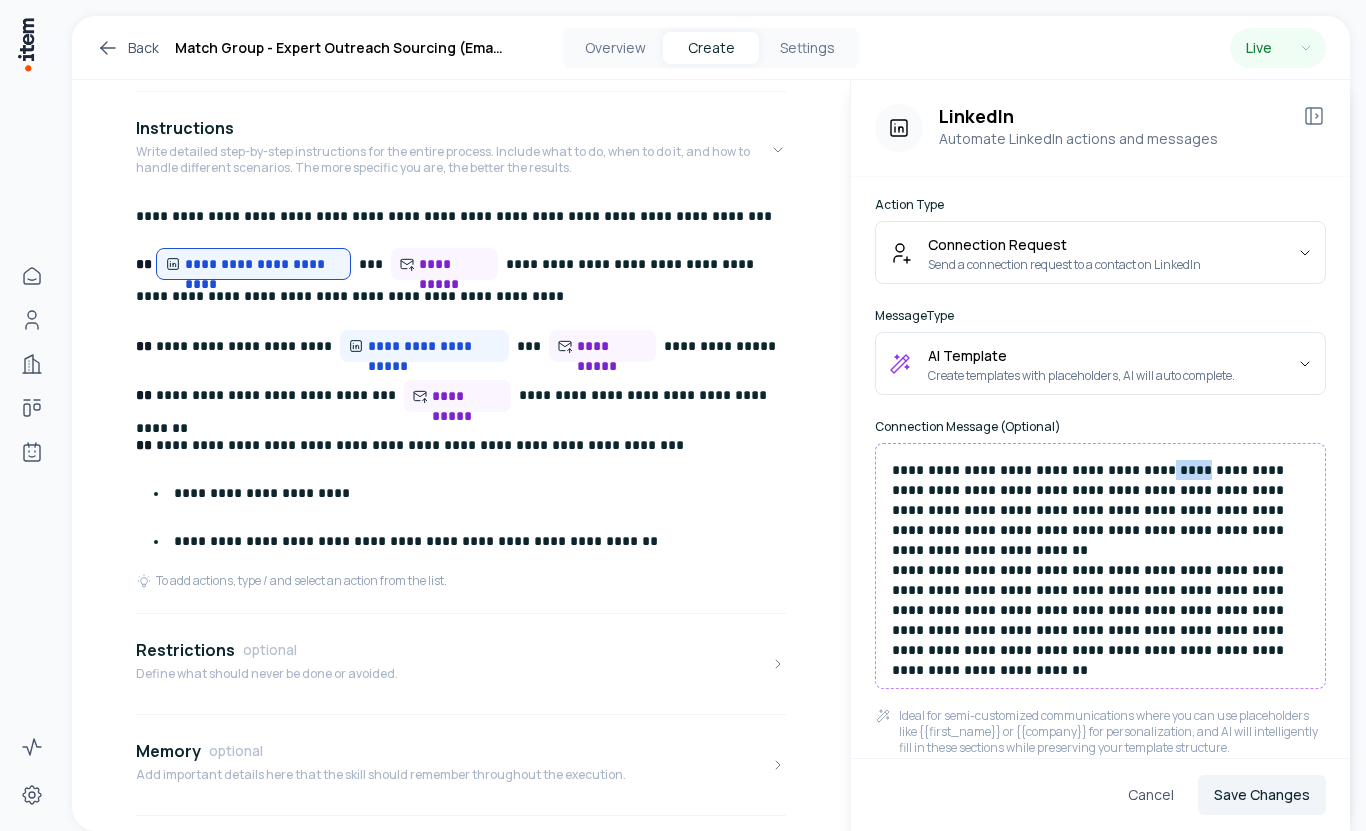 click on "**********" at bounding box center (1100, 560) 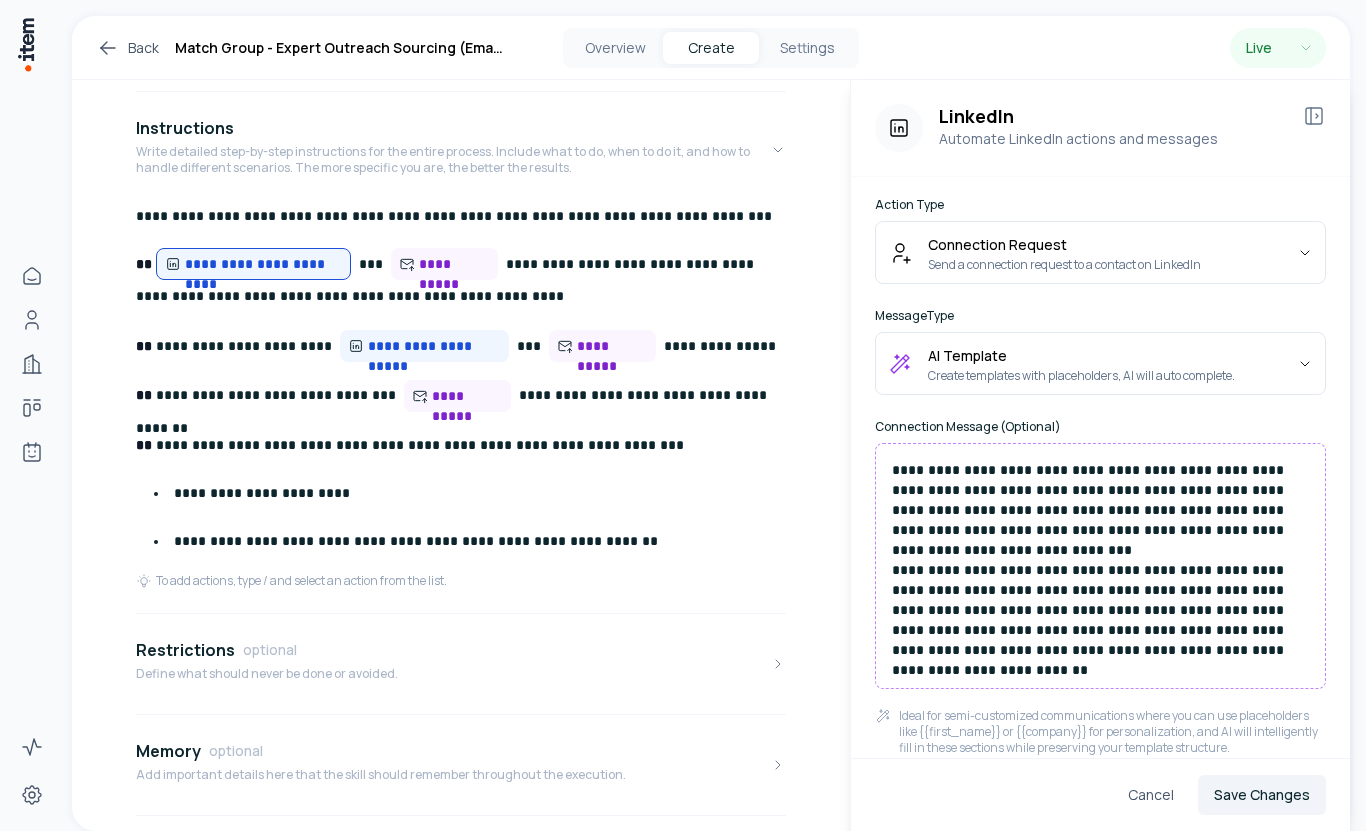 click on "**********" at bounding box center [1100, 560] 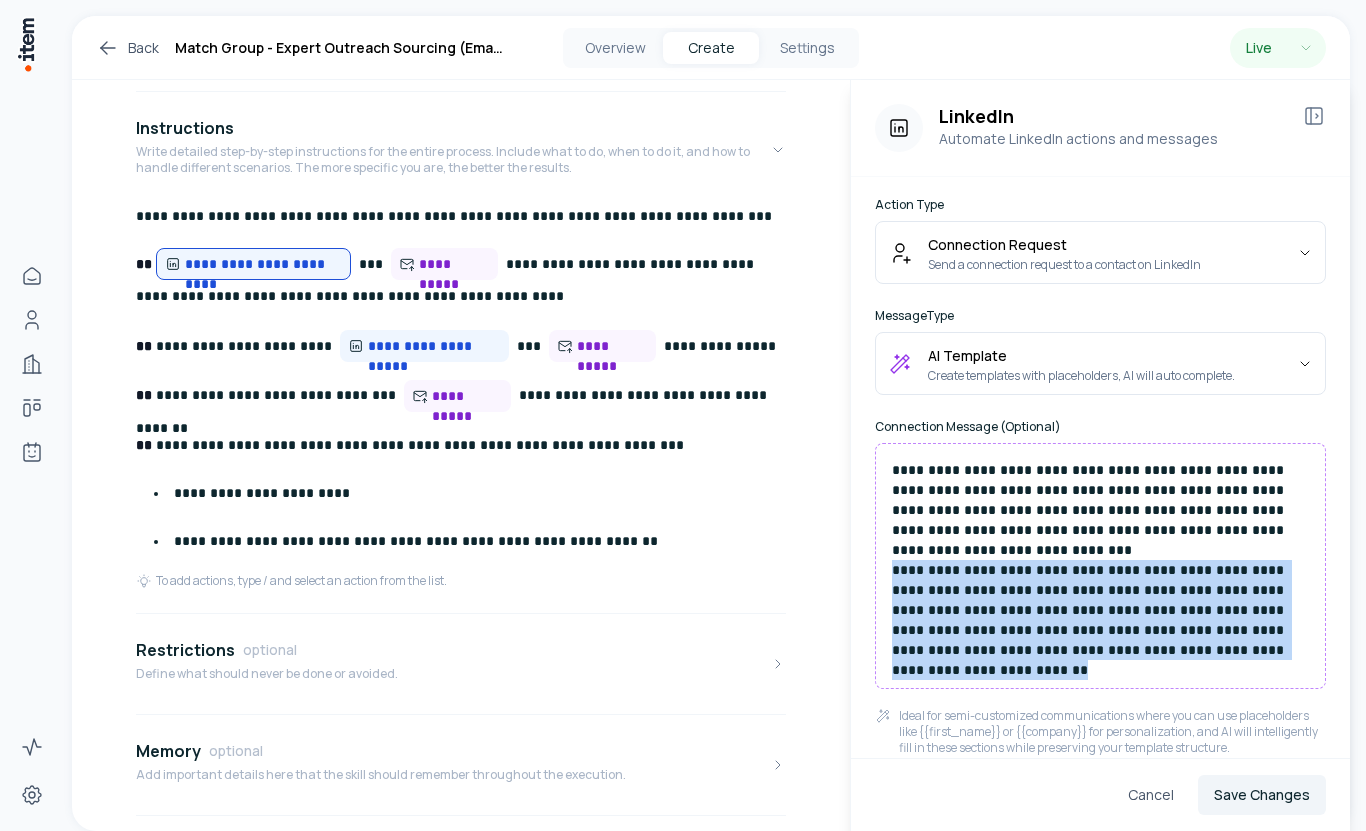 drag, startPoint x: 1223, startPoint y: 651, endPoint x: 885, endPoint y: 569, distance: 347.80453 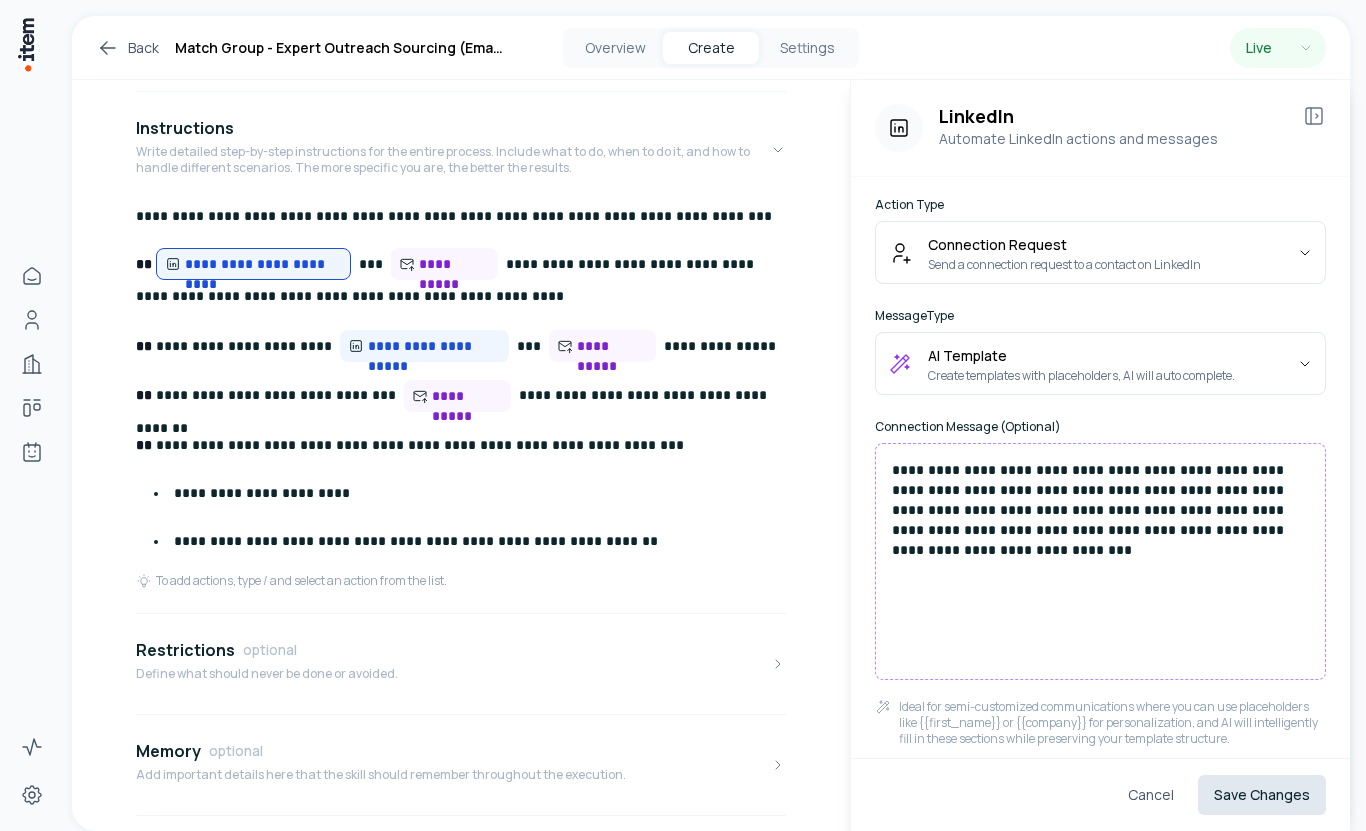 click on "Save Changes" at bounding box center (1262, 795) 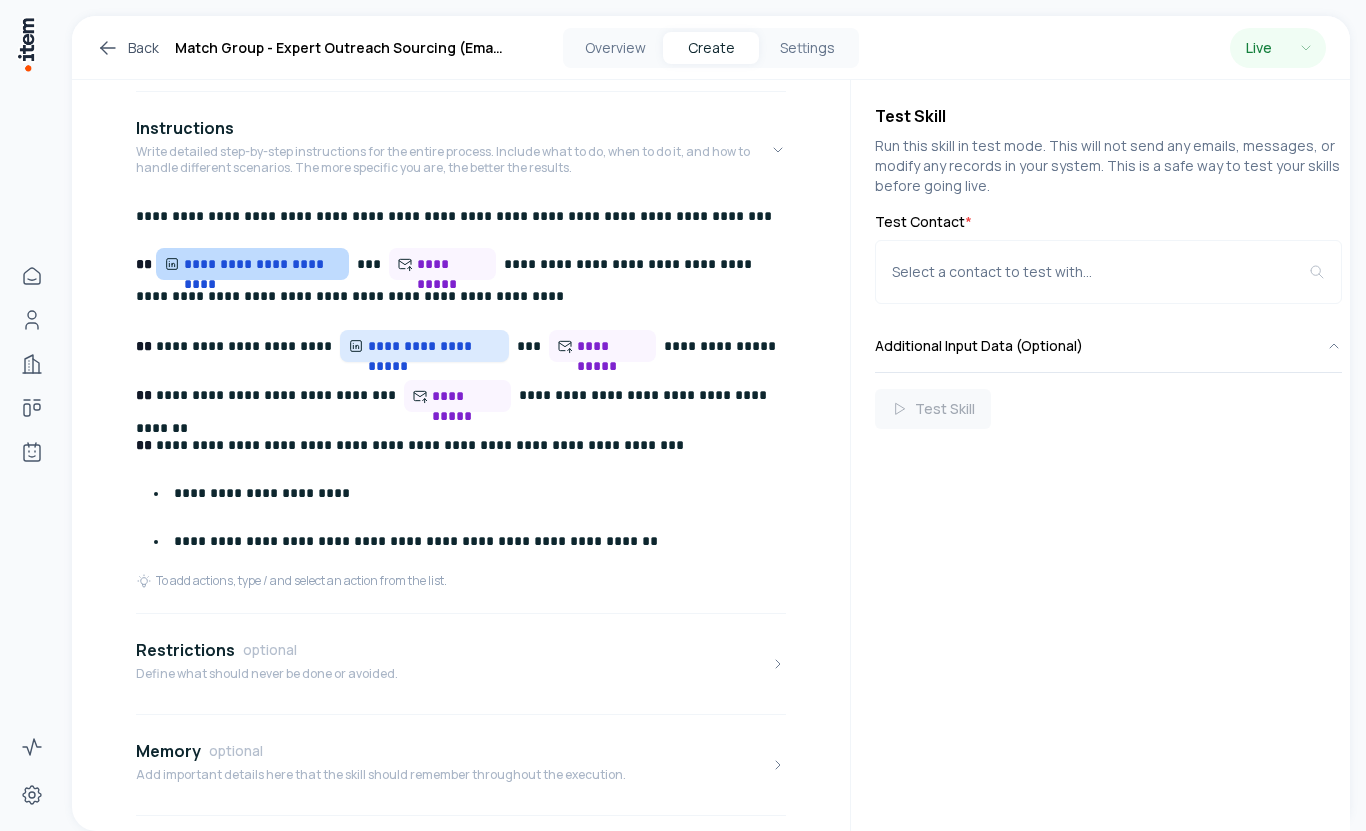 click on "**********" at bounding box center [434, 346] 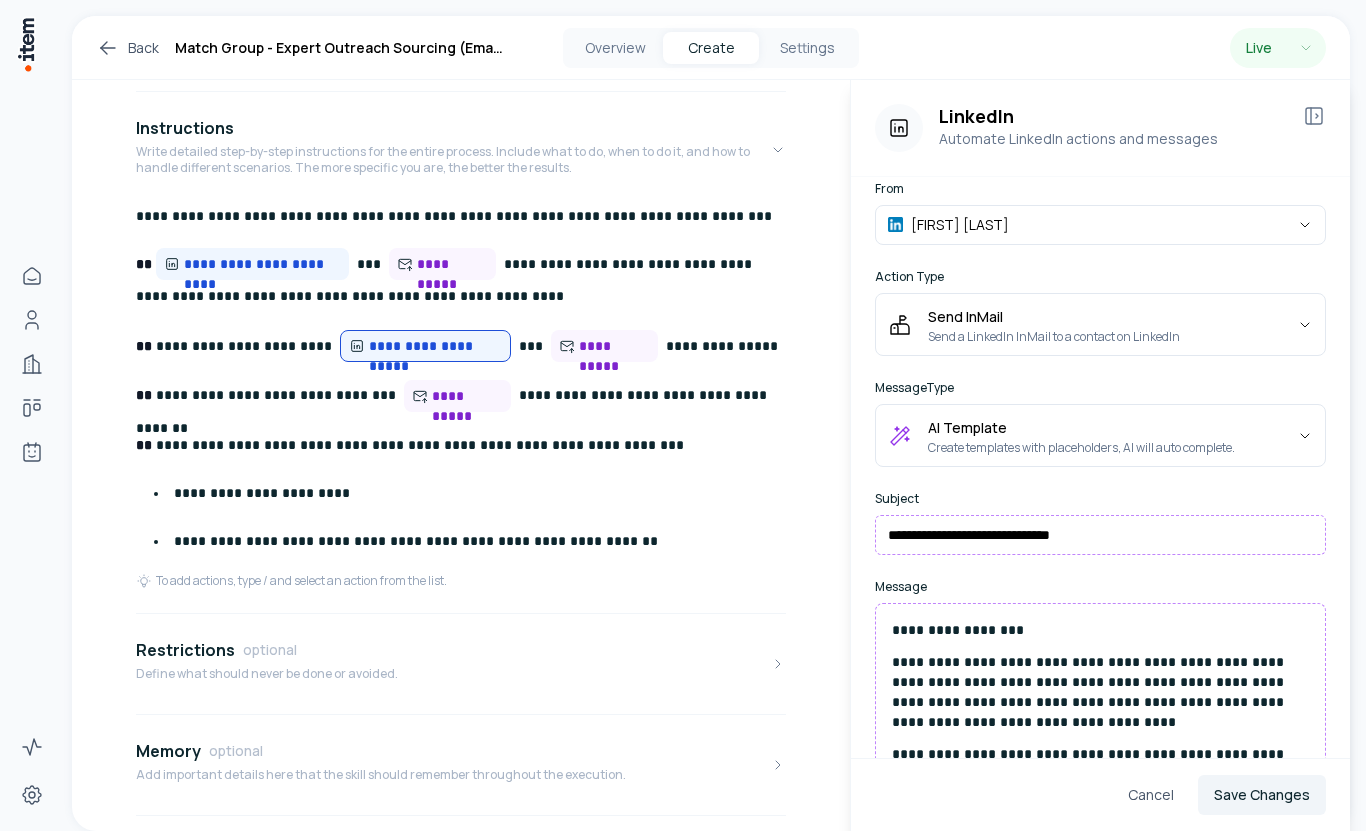 scroll, scrollTop: 0, scrollLeft: 0, axis: both 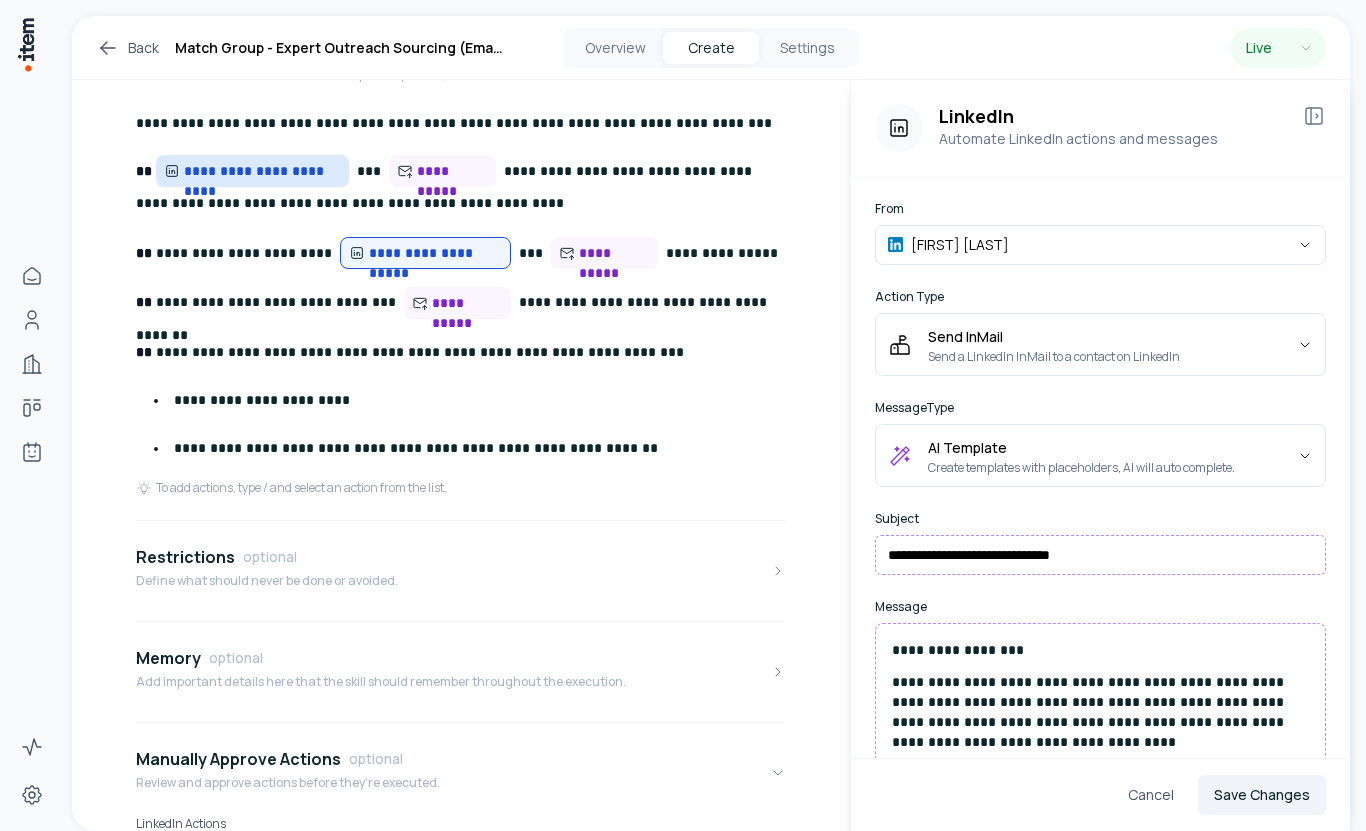 click on "**********" at bounding box center [262, 171] 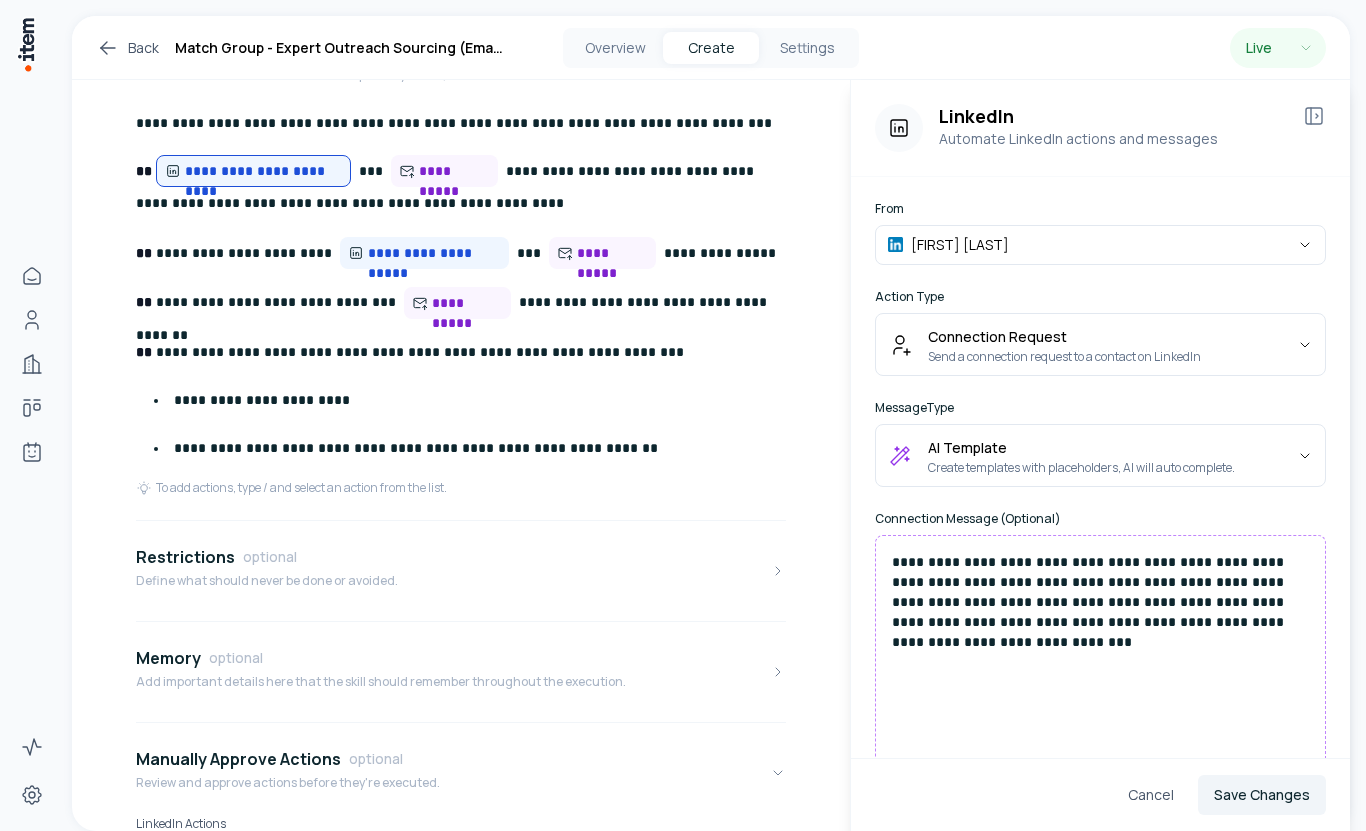 click on "**********" at bounding box center (1100, 653) 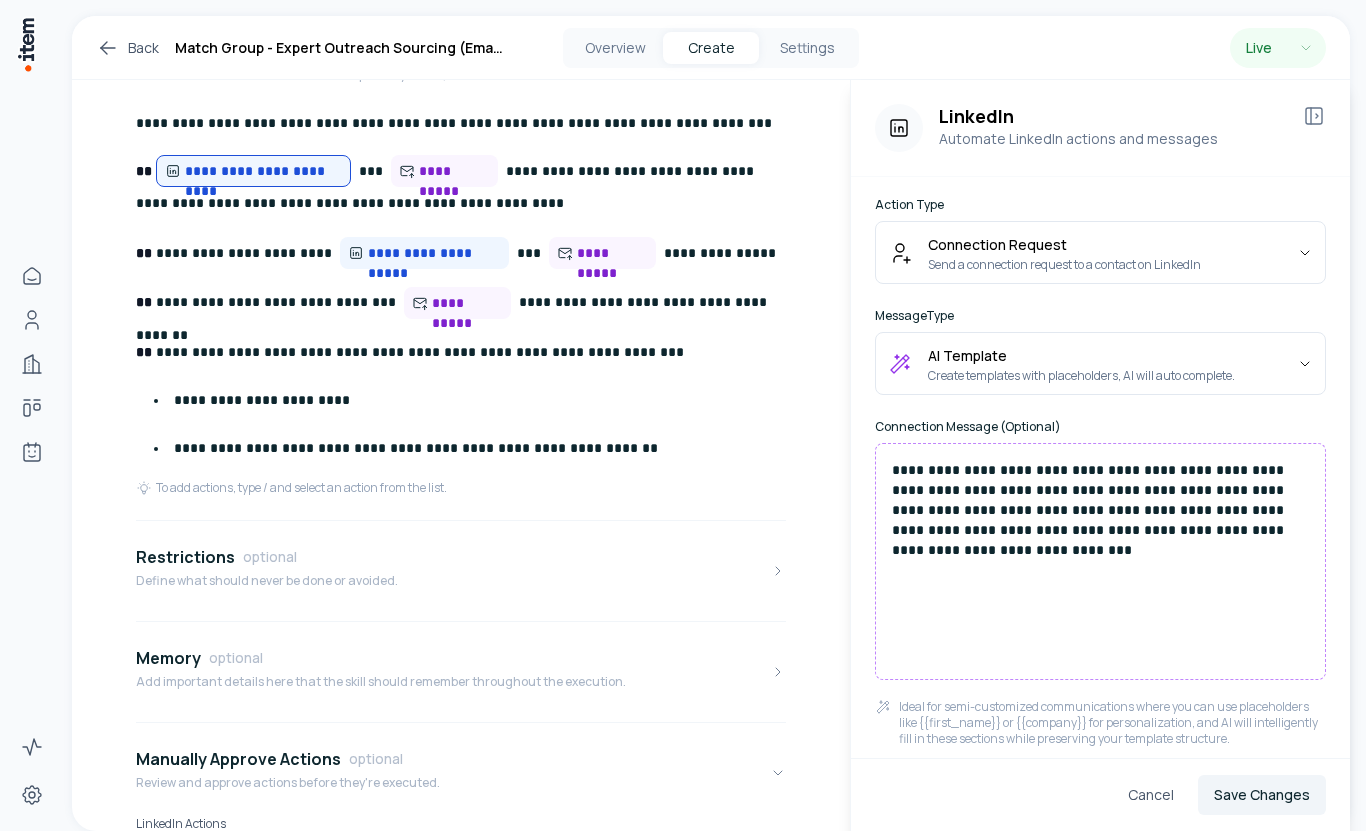 scroll, scrollTop: 0, scrollLeft: 0, axis: both 